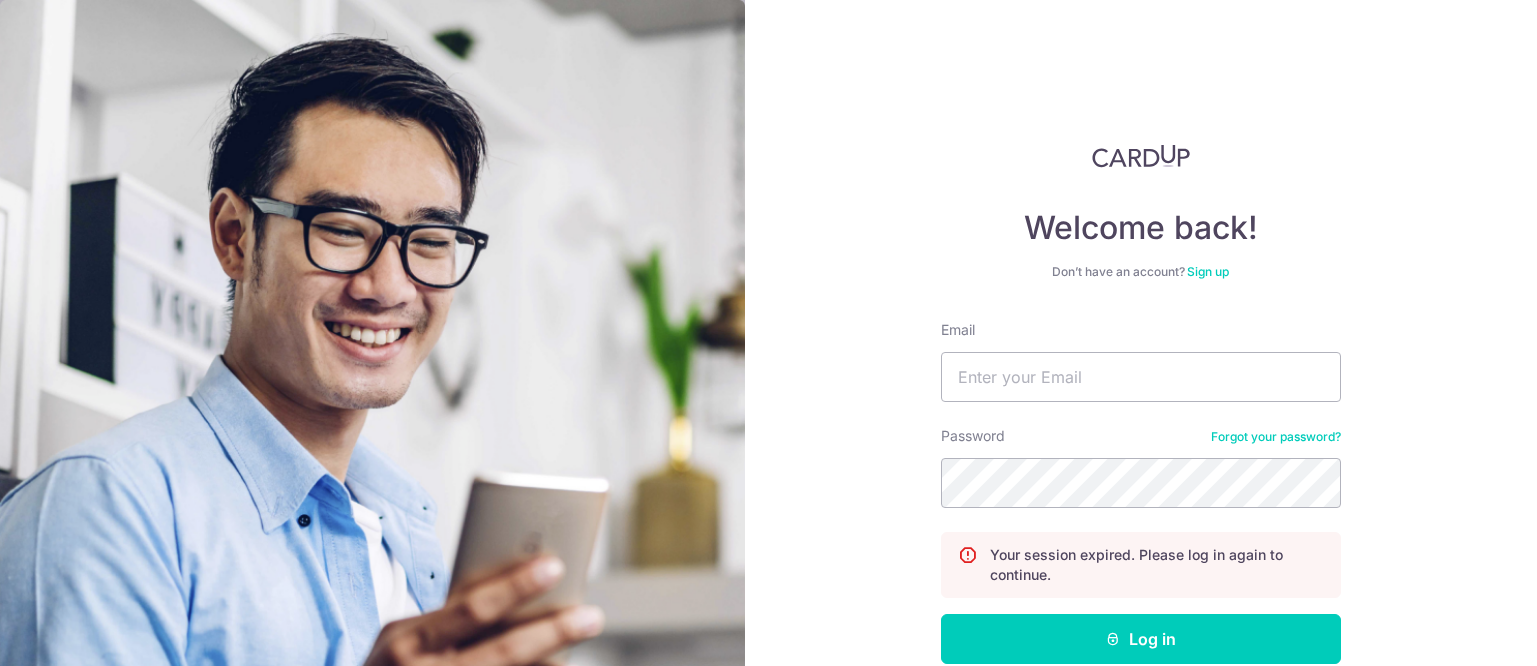 scroll, scrollTop: 0, scrollLeft: 0, axis: both 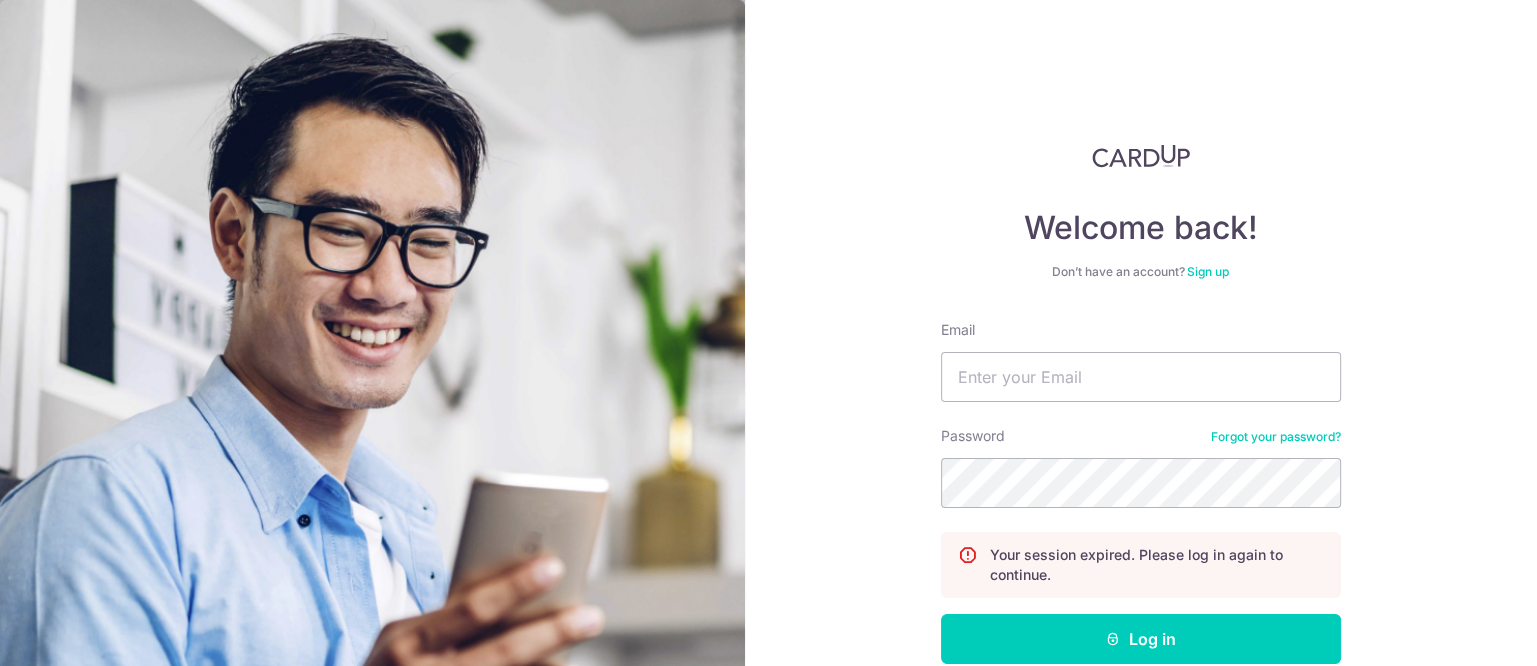 click on "Welcome back!
Don’t have an account?  Sign up
Email
Password
Forgot your password?
Your session expired. Please log in again to continue.
Log in
By continuing you agree to our
Privacy Policy
&  Terms Of Service
Didn't receive unlock details?
Haven't confirmed your email?" at bounding box center (1141, 333) 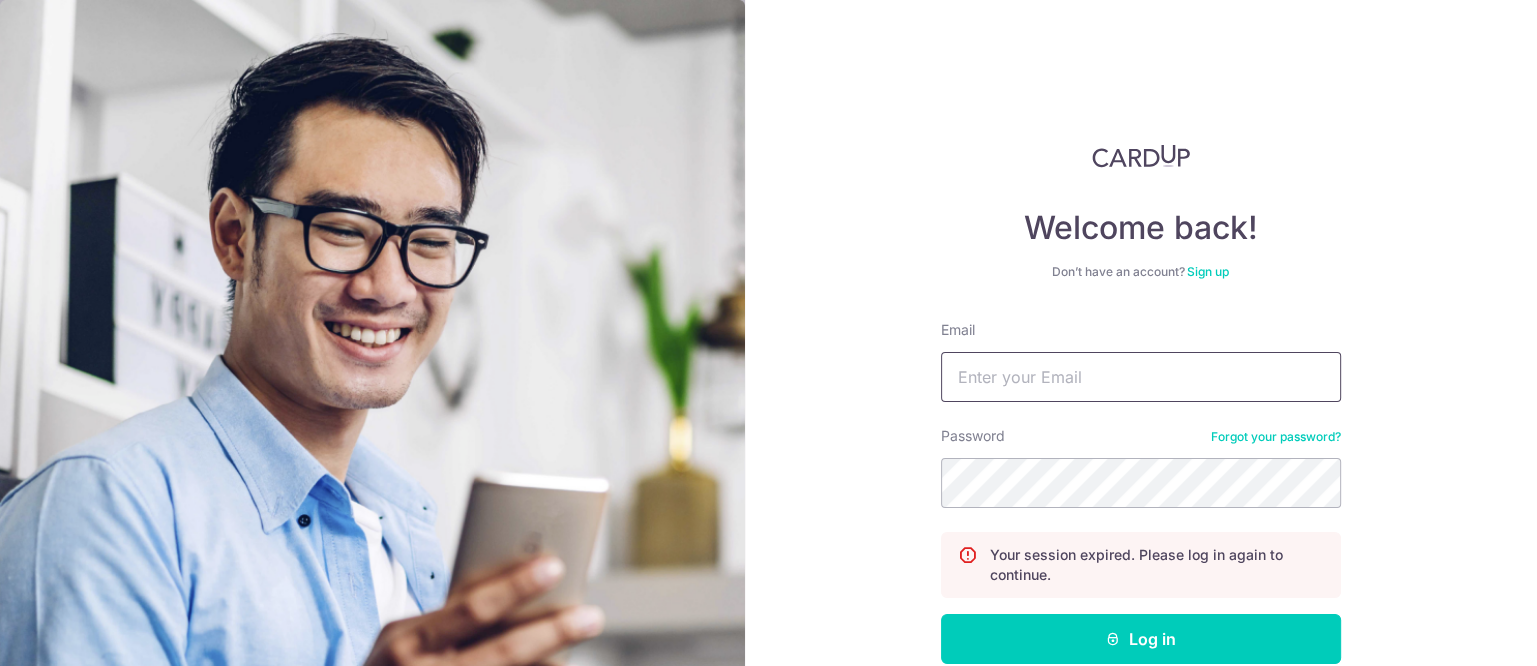 click on "Email" at bounding box center (1141, 377) 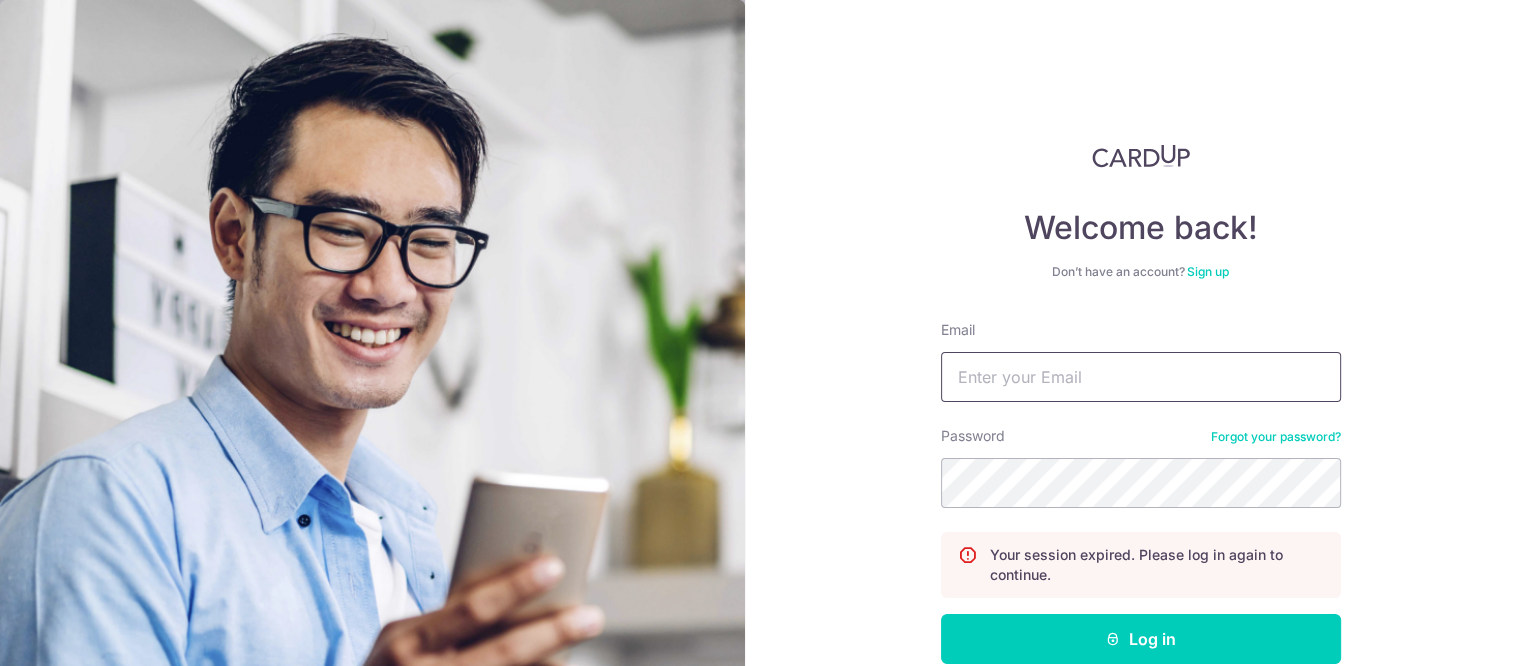 type on "ethel@edithpatisserie.com" 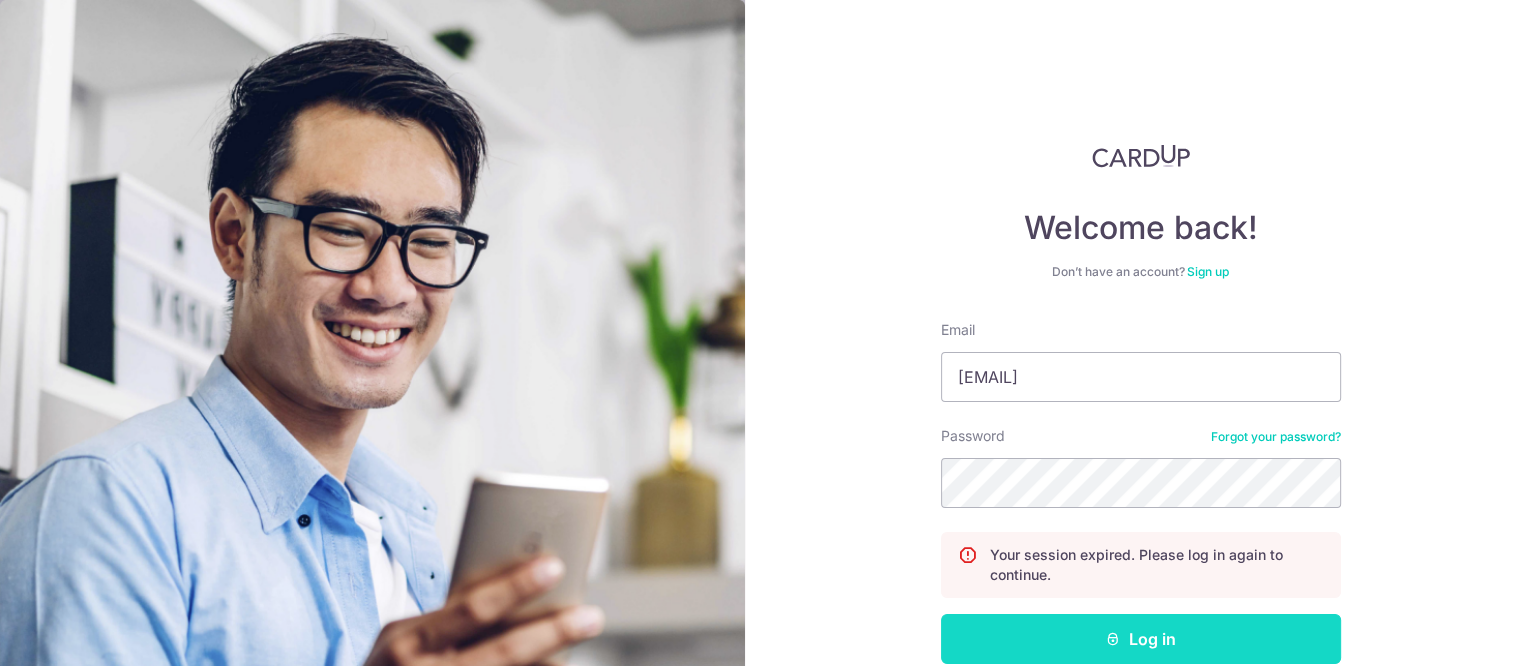 click on "Log in" at bounding box center (1141, 639) 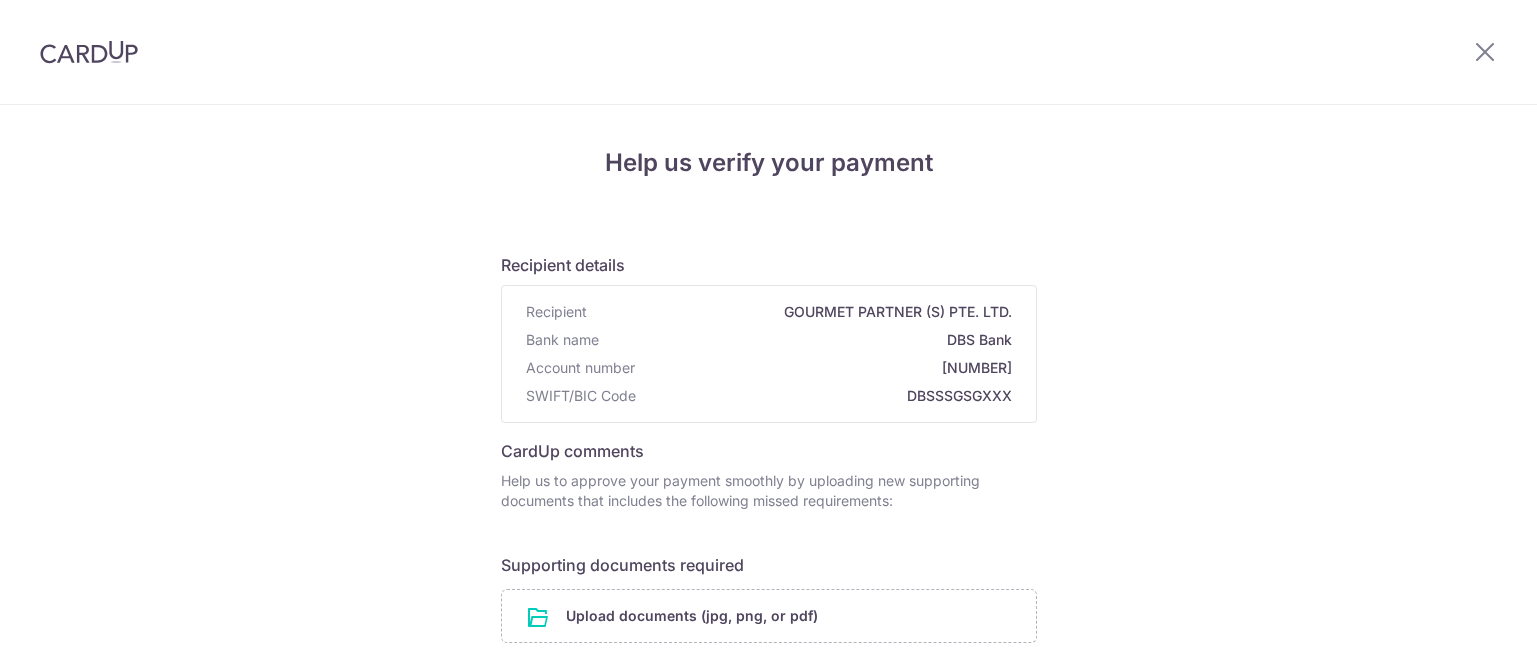 scroll, scrollTop: 0, scrollLeft: 0, axis: both 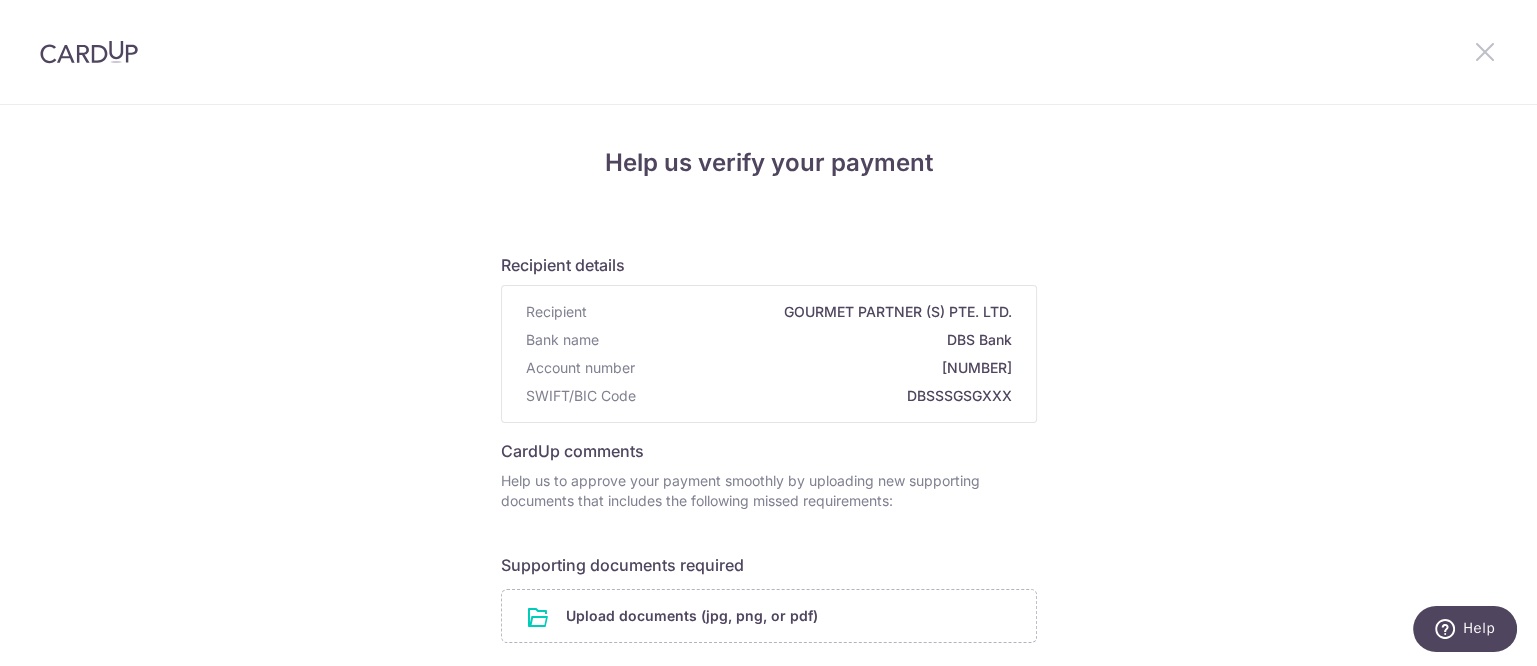 click at bounding box center (1485, 51) 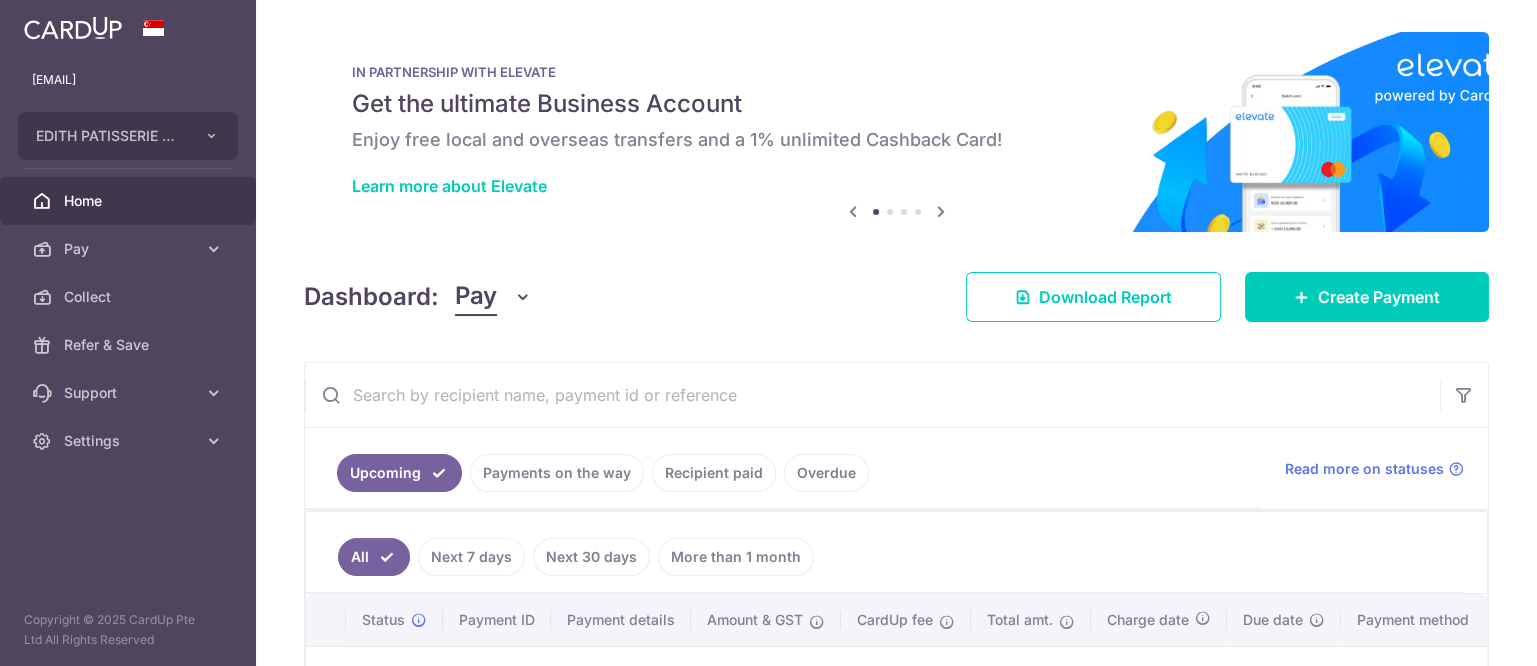 scroll, scrollTop: 0, scrollLeft: 0, axis: both 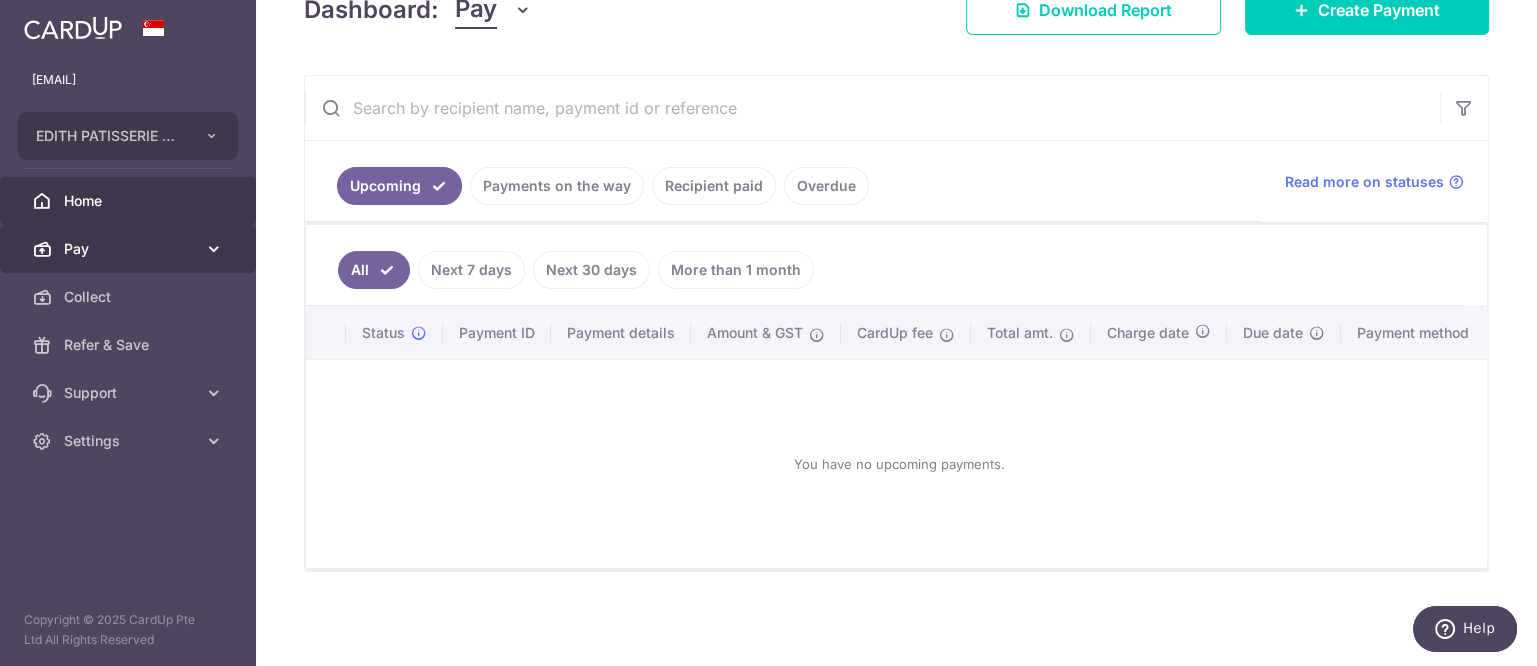 click on "Pay" at bounding box center [130, 249] 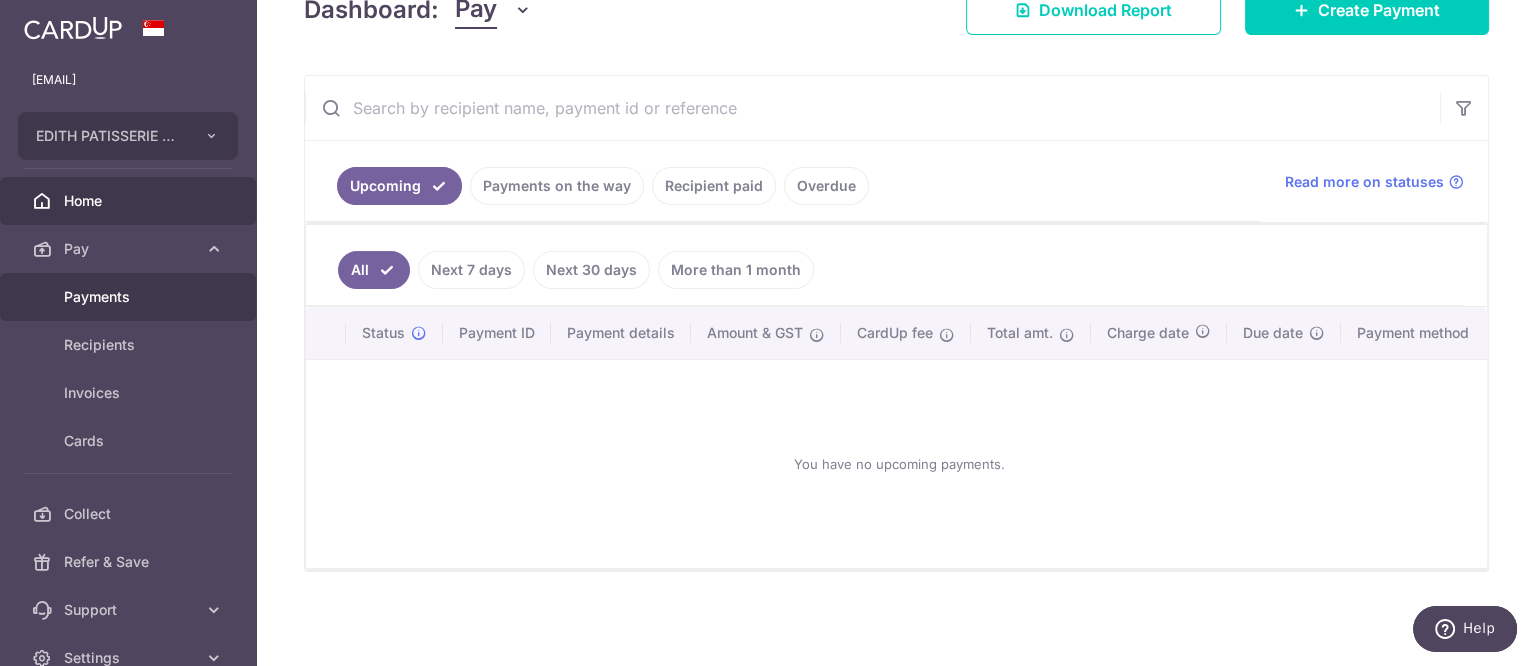 click on "Payments" at bounding box center (130, 297) 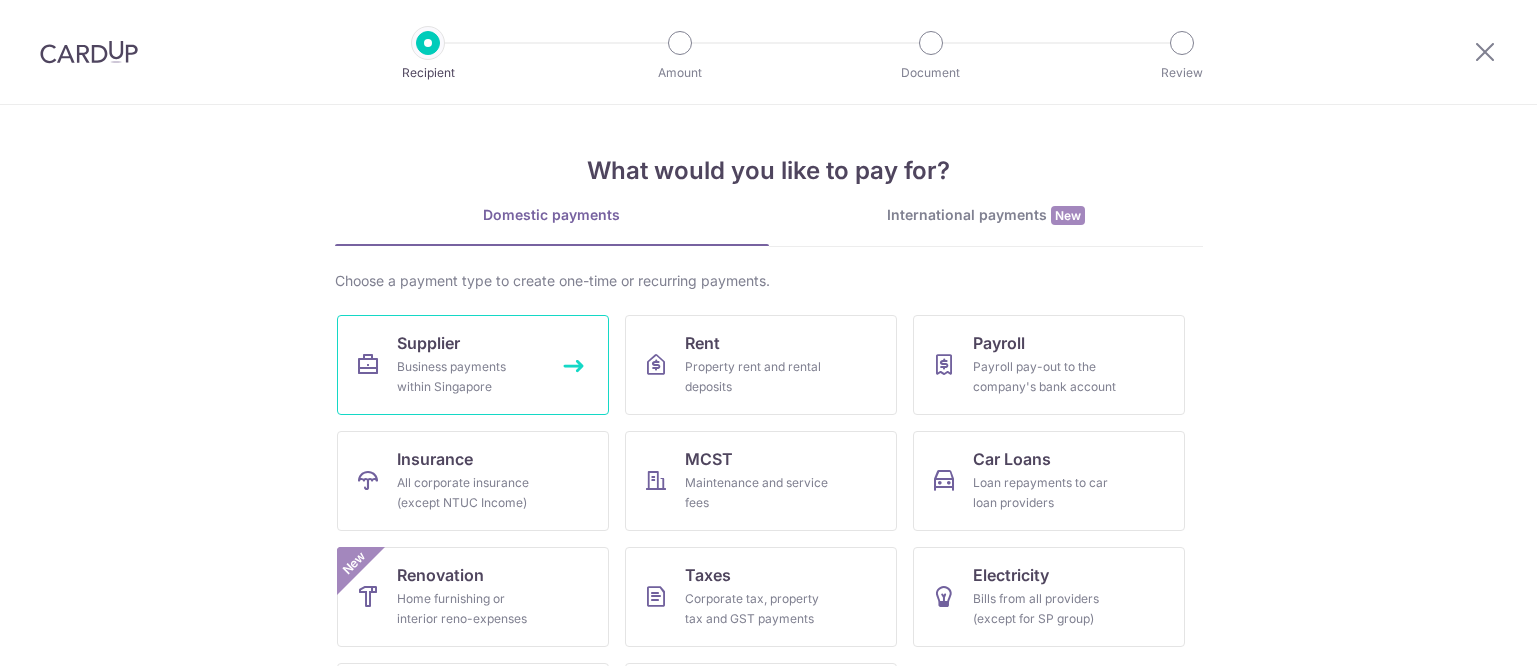 scroll, scrollTop: 0, scrollLeft: 0, axis: both 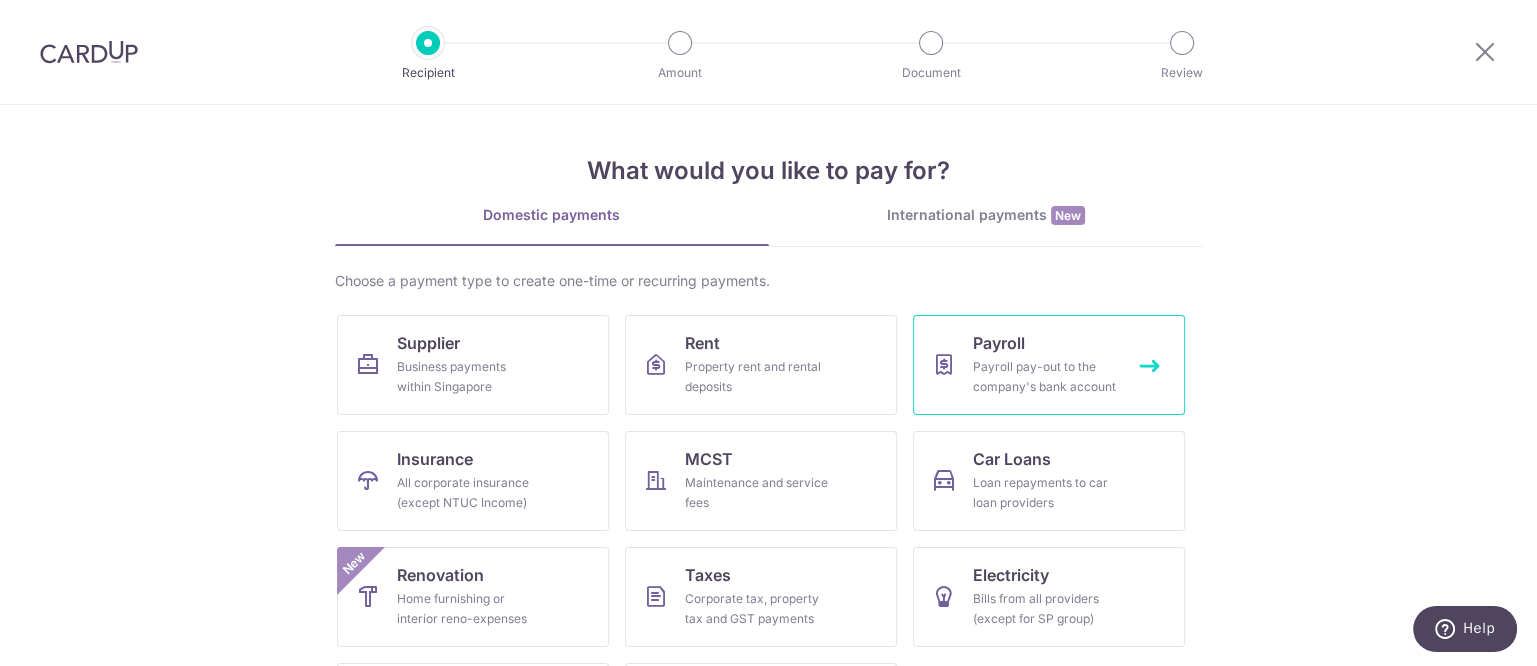 click on "Payroll Payroll pay-out to the company's bank account" at bounding box center [1049, 365] 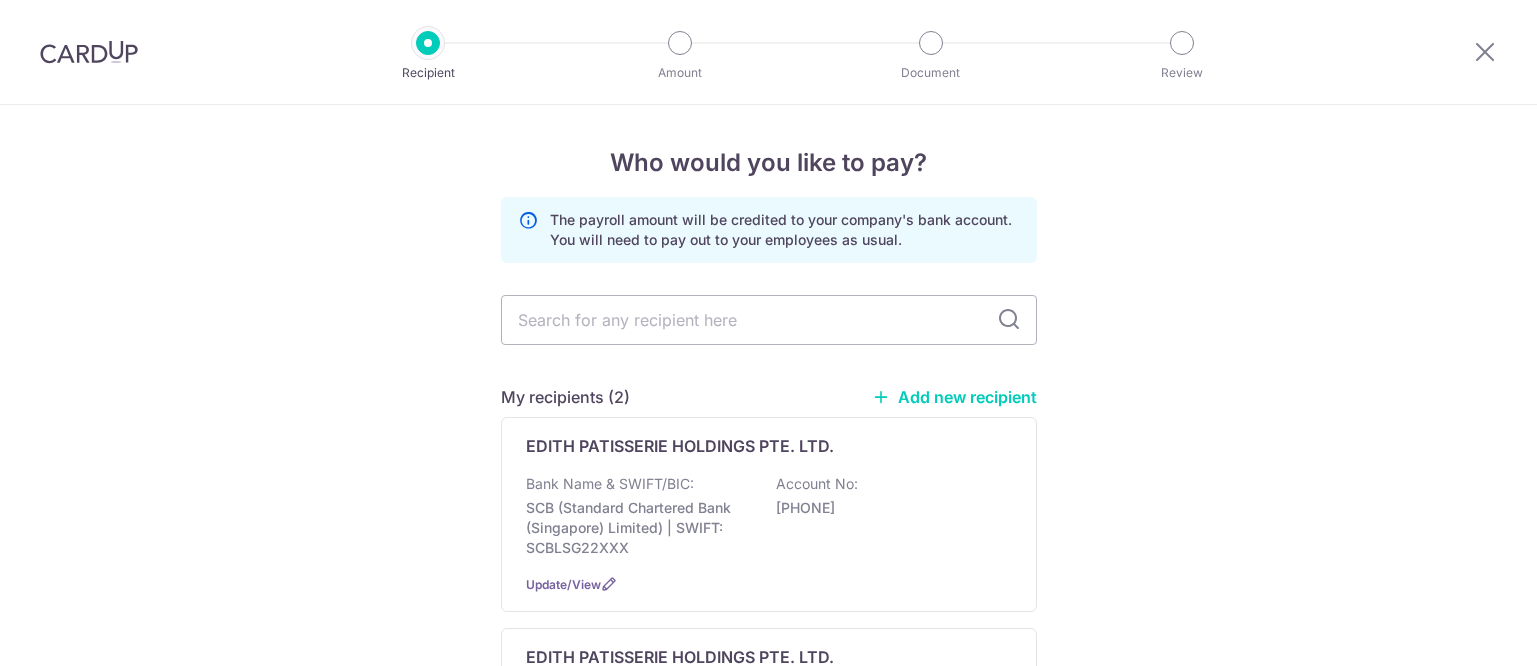 scroll, scrollTop: 0, scrollLeft: 0, axis: both 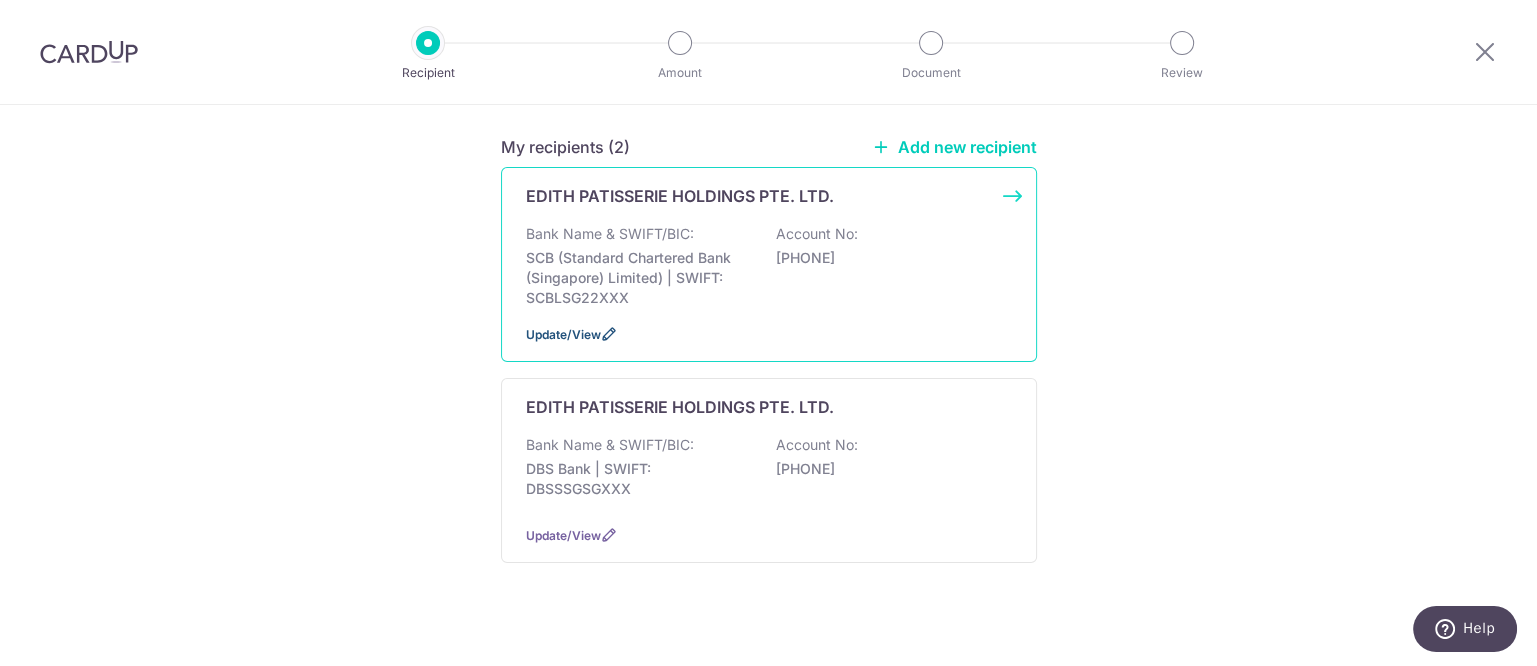 click on "Update/View" at bounding box center [563, 334] 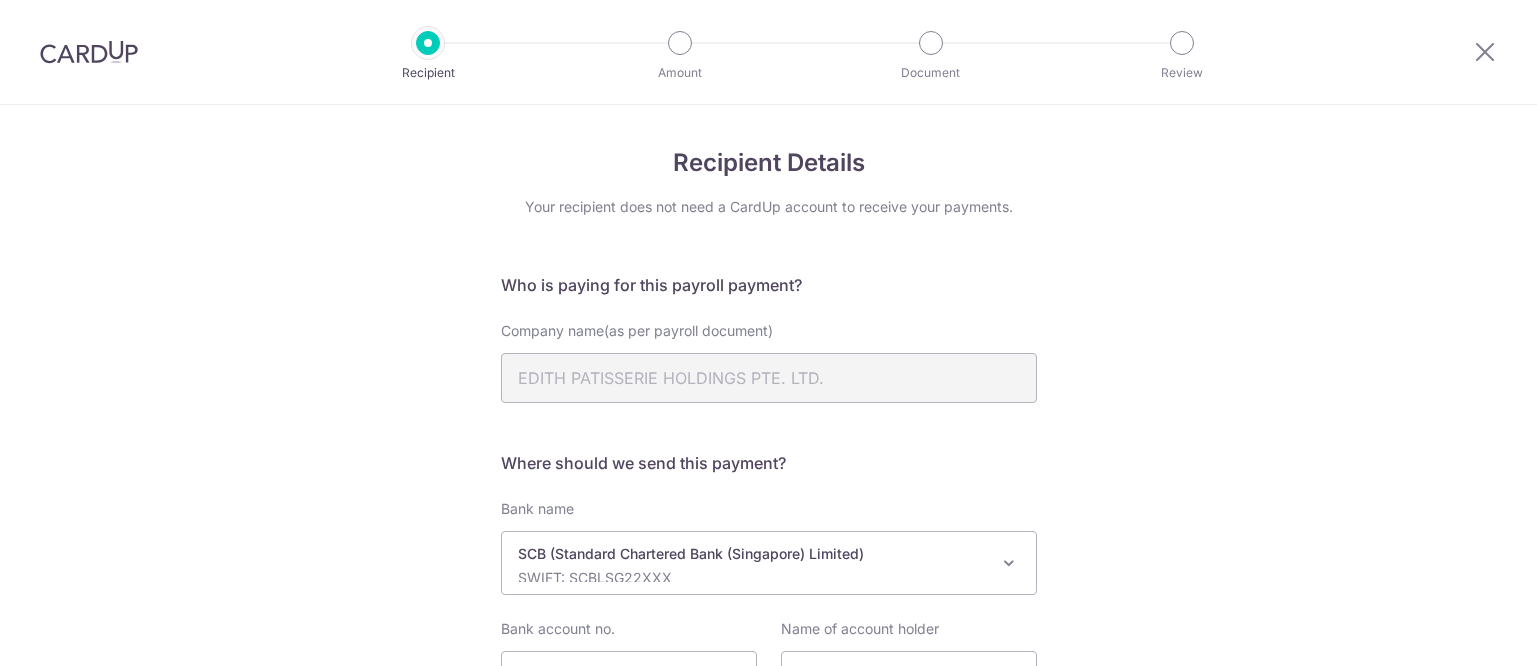 scroll, scrollTop: 0, scrollLeft: 0, axis: both 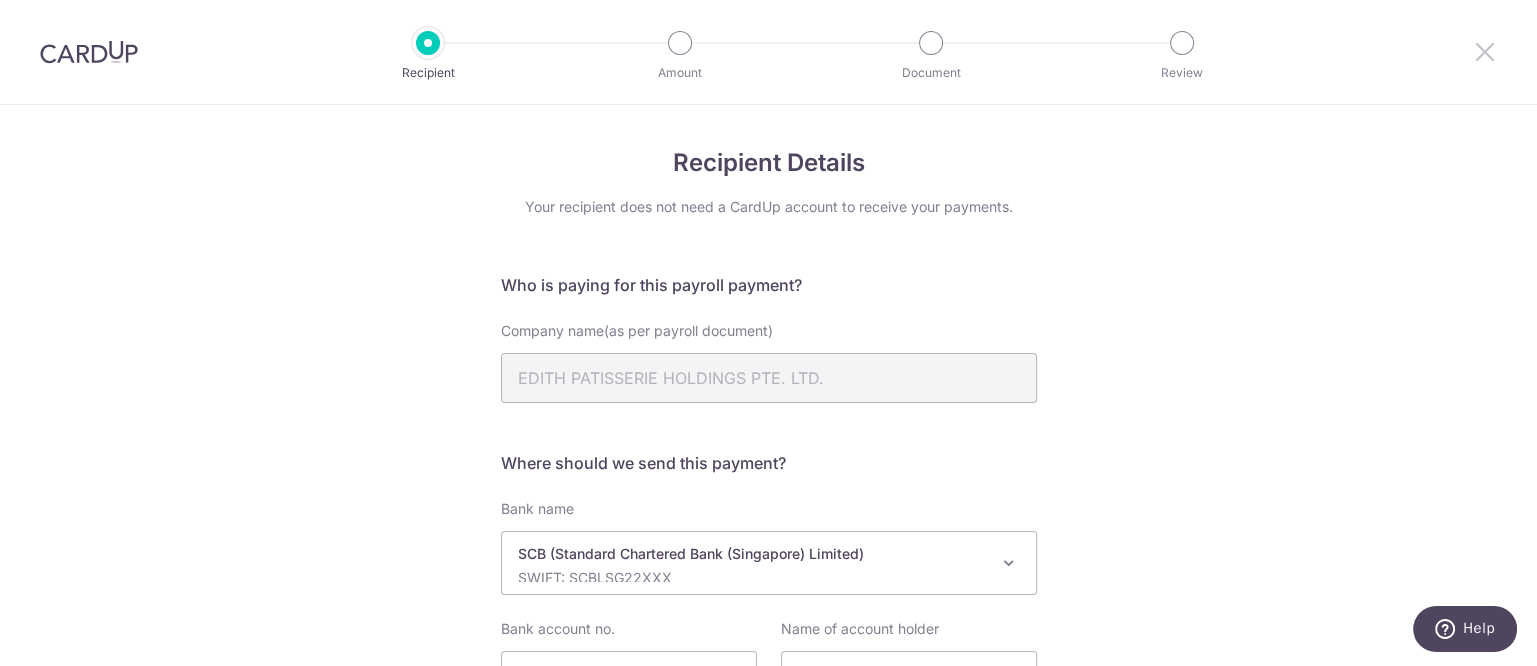 click at bounding box center [1485, 51] 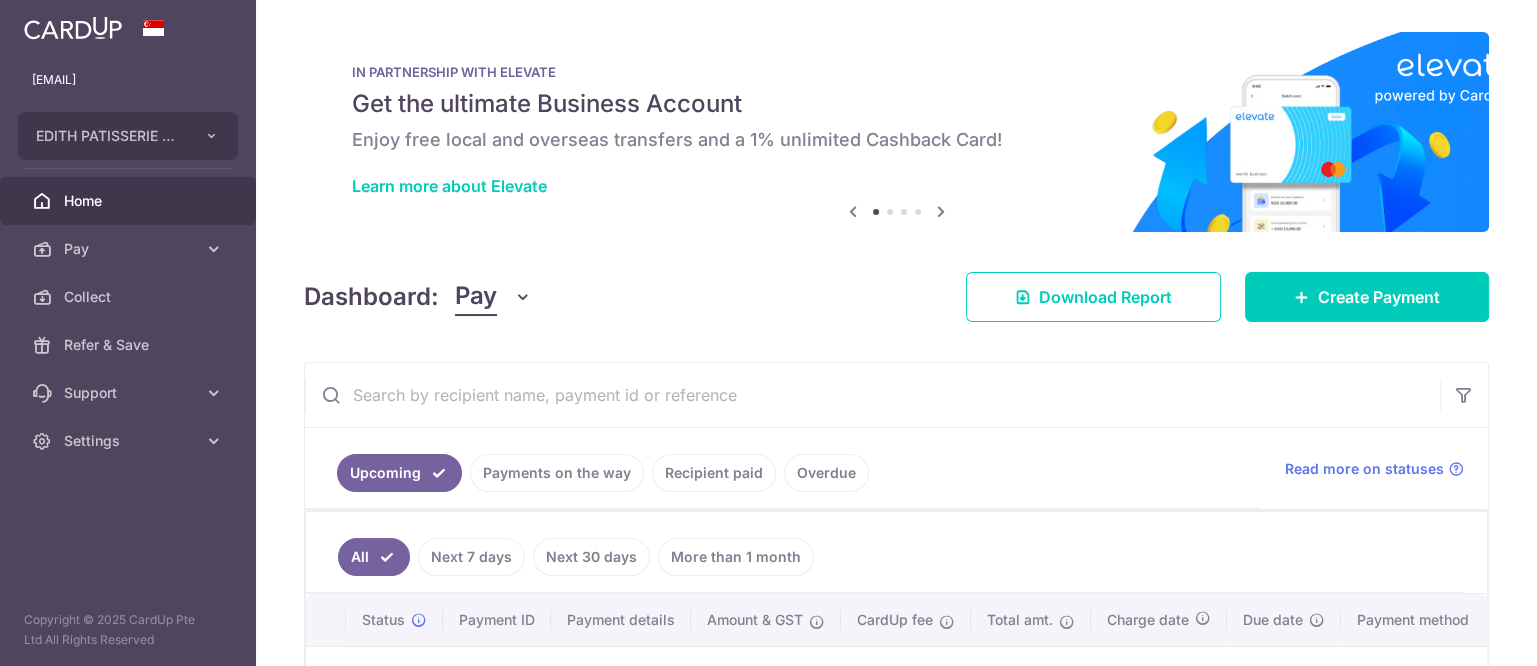 scroll, scrollTop: 0, scrollLeft: 0, axis: both 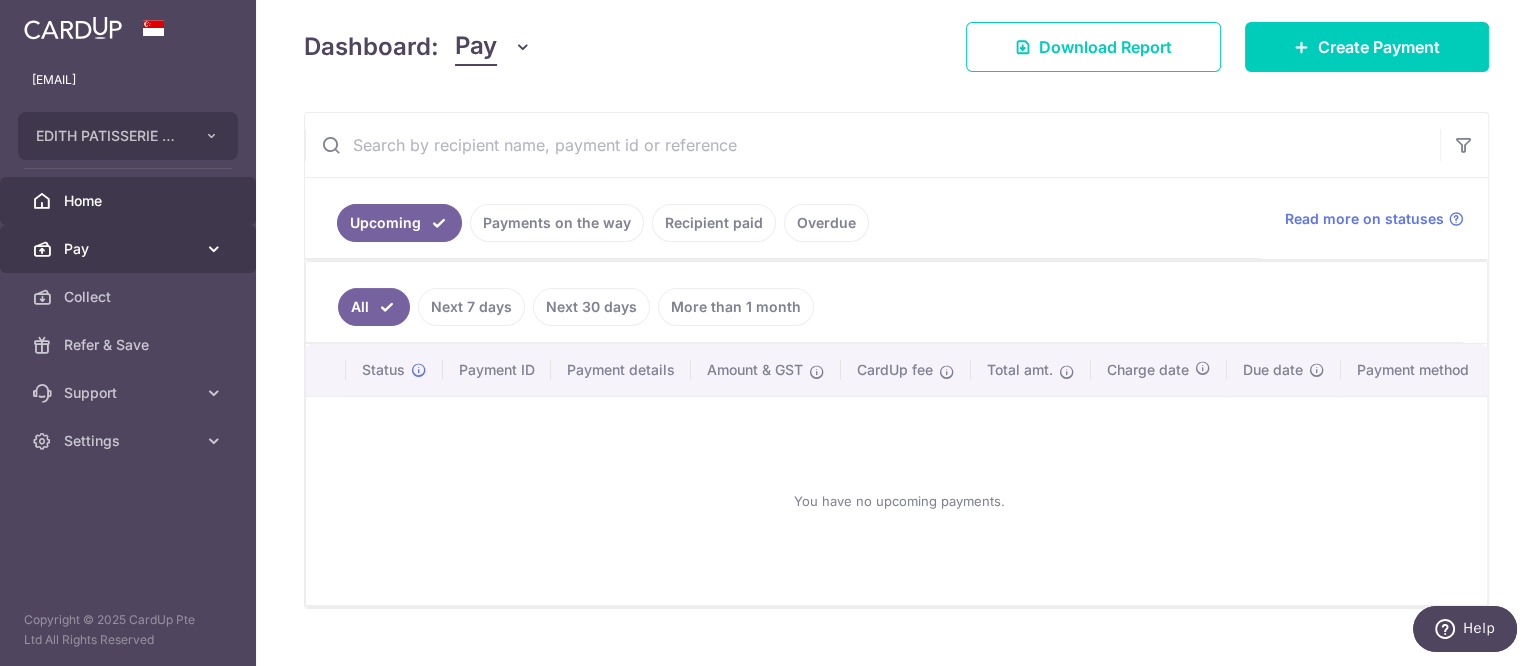 click at bounding box center (214, 249) 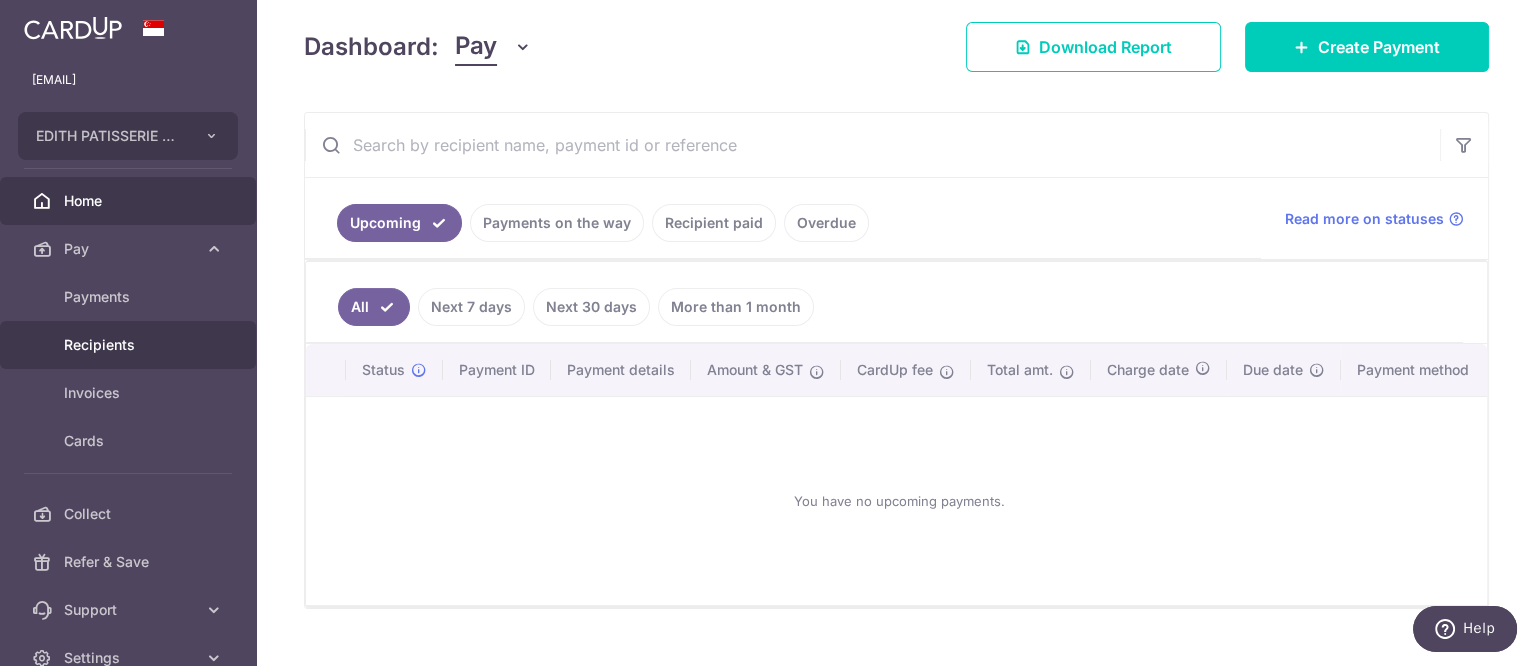 click on "Recipients" at bounding box center [128, 345] 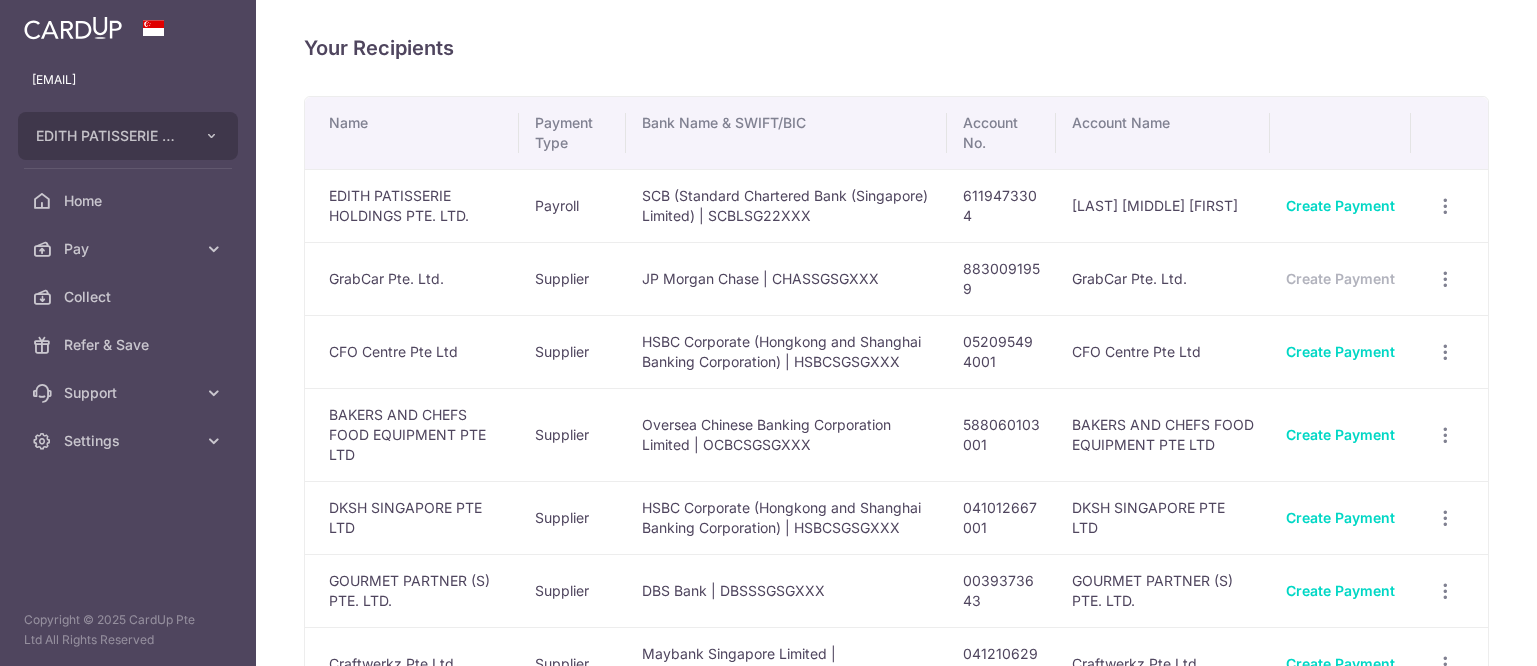 scroll, scrollTop: 0, scrollLeft: 0, axis: both 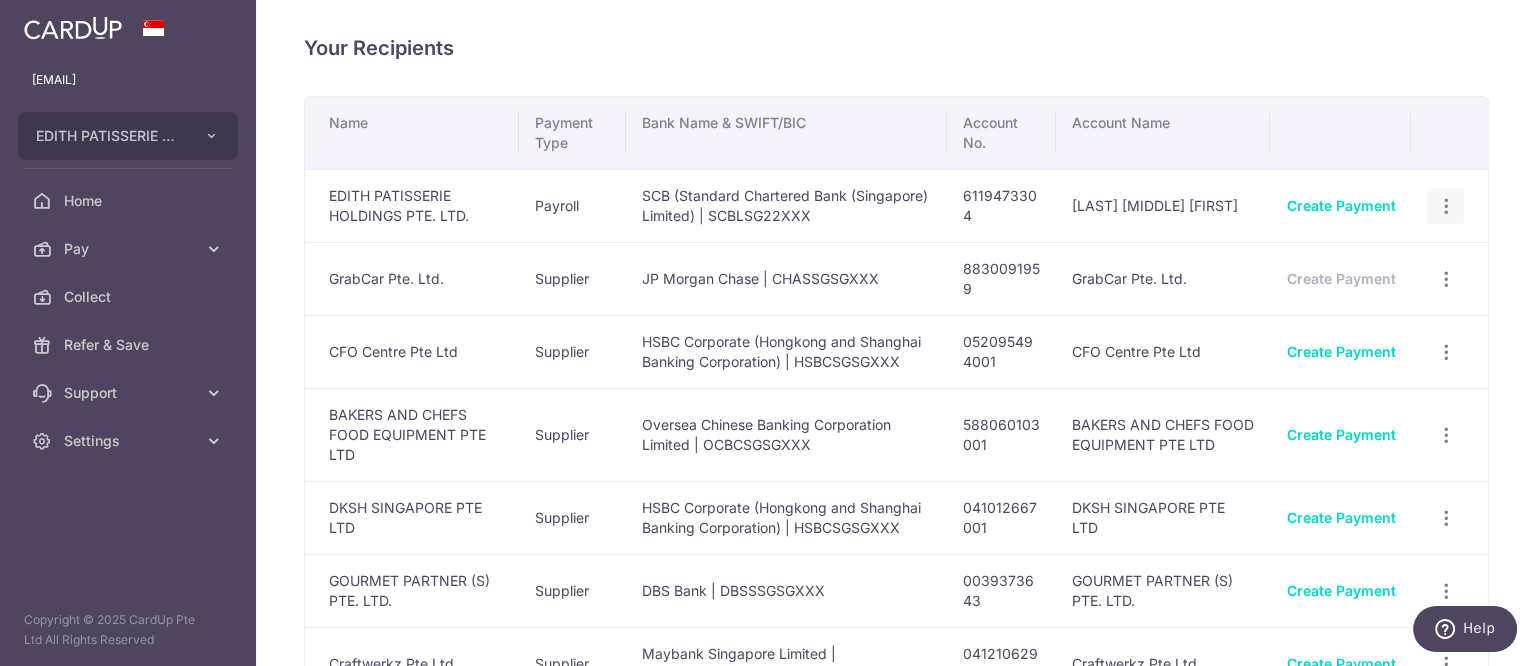 click on "View/Edit
Linked Payments" at bounding box center [1445, 206] 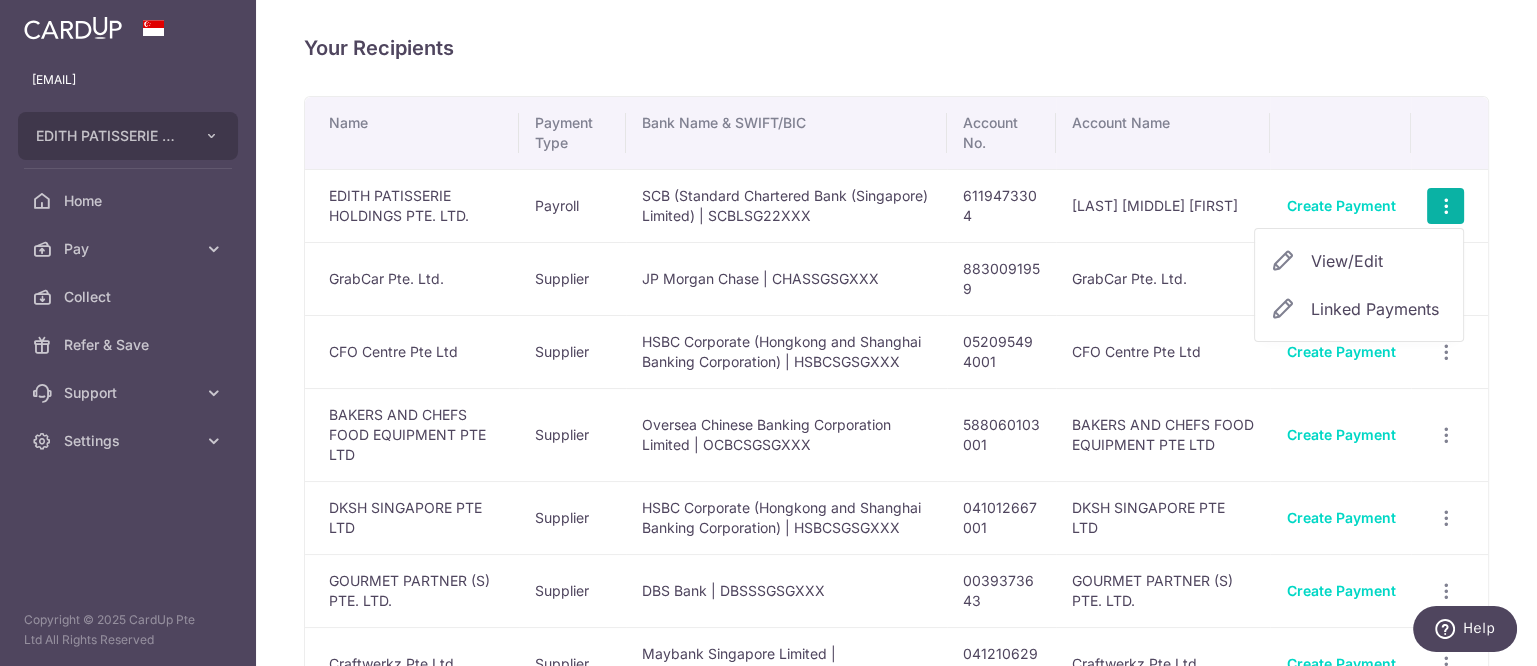 click on "View/Edit" at bounding box center [1379, 261] 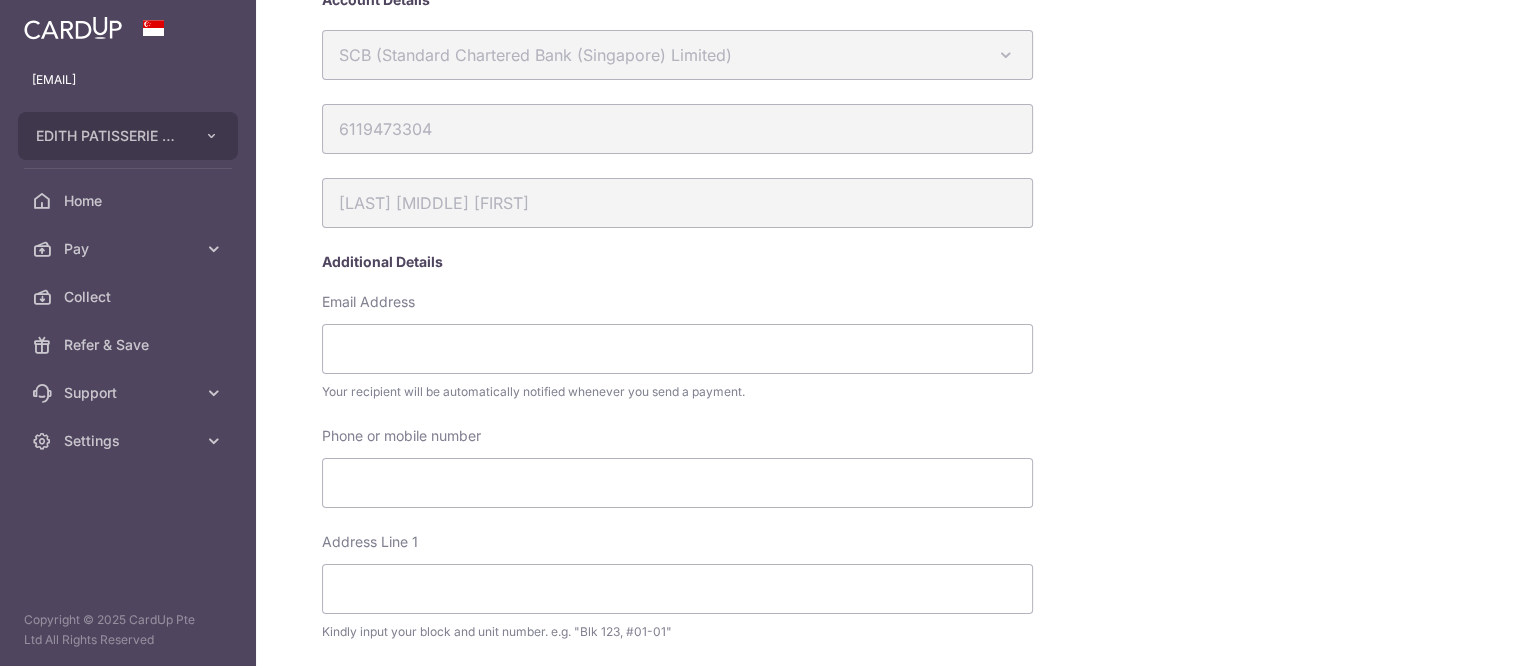 scroll, scrollTop: 0, scrollLeft: 0, axis: both 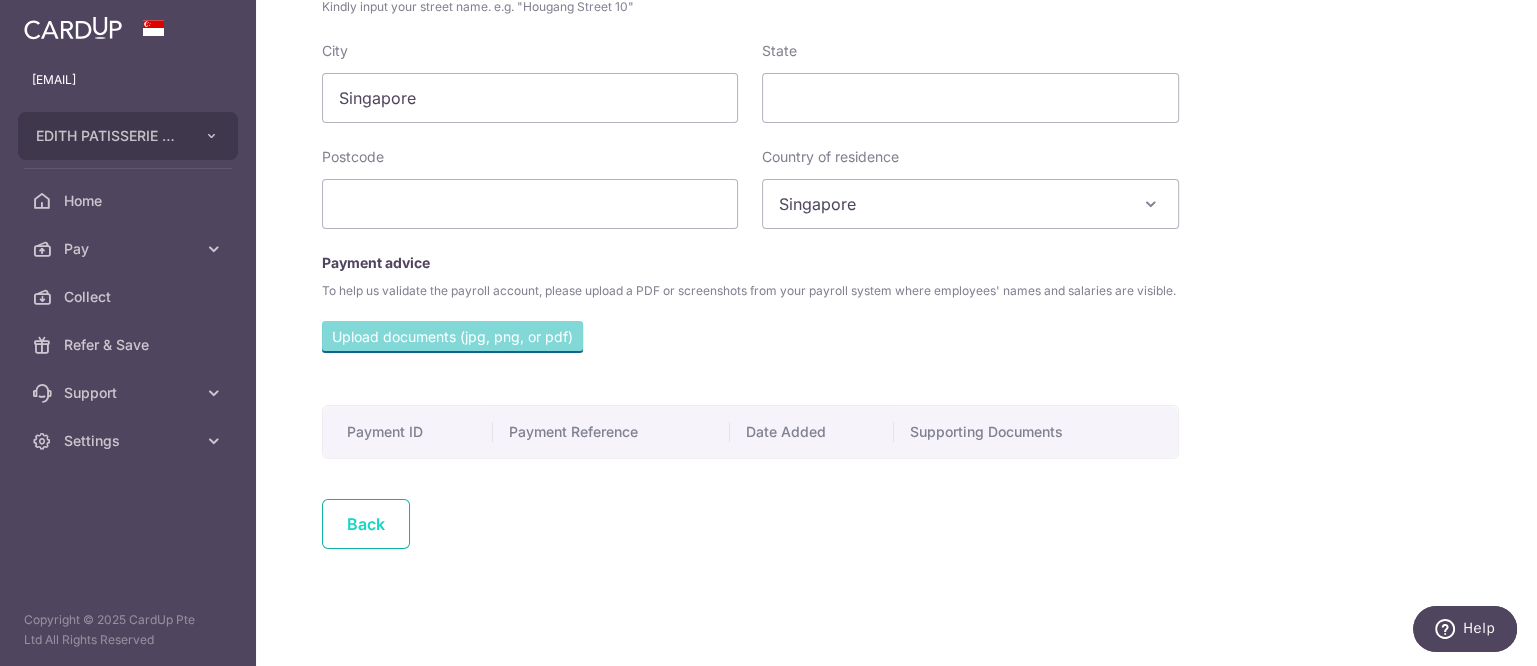 click on "Back" at bounding box center [366, 524] 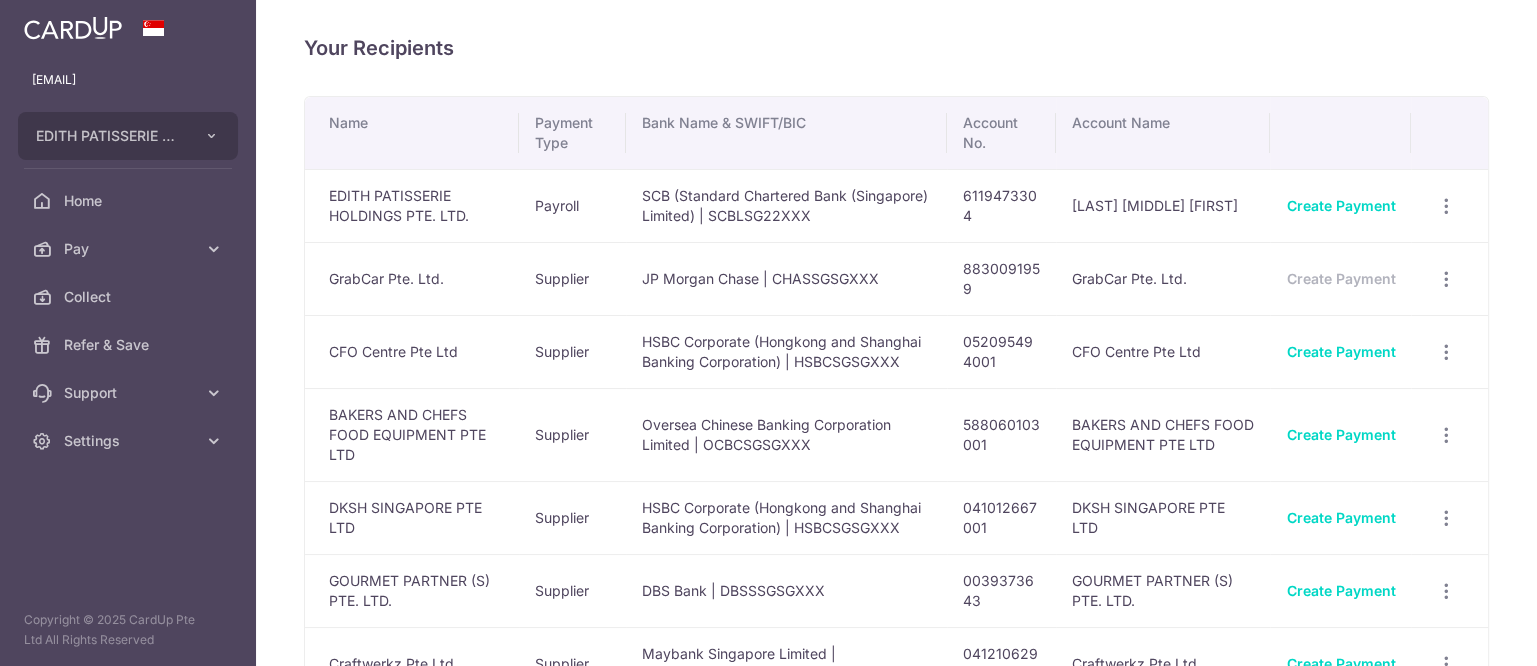 scroll, scrollTop: 0, scrollLeft: 0, axis: both 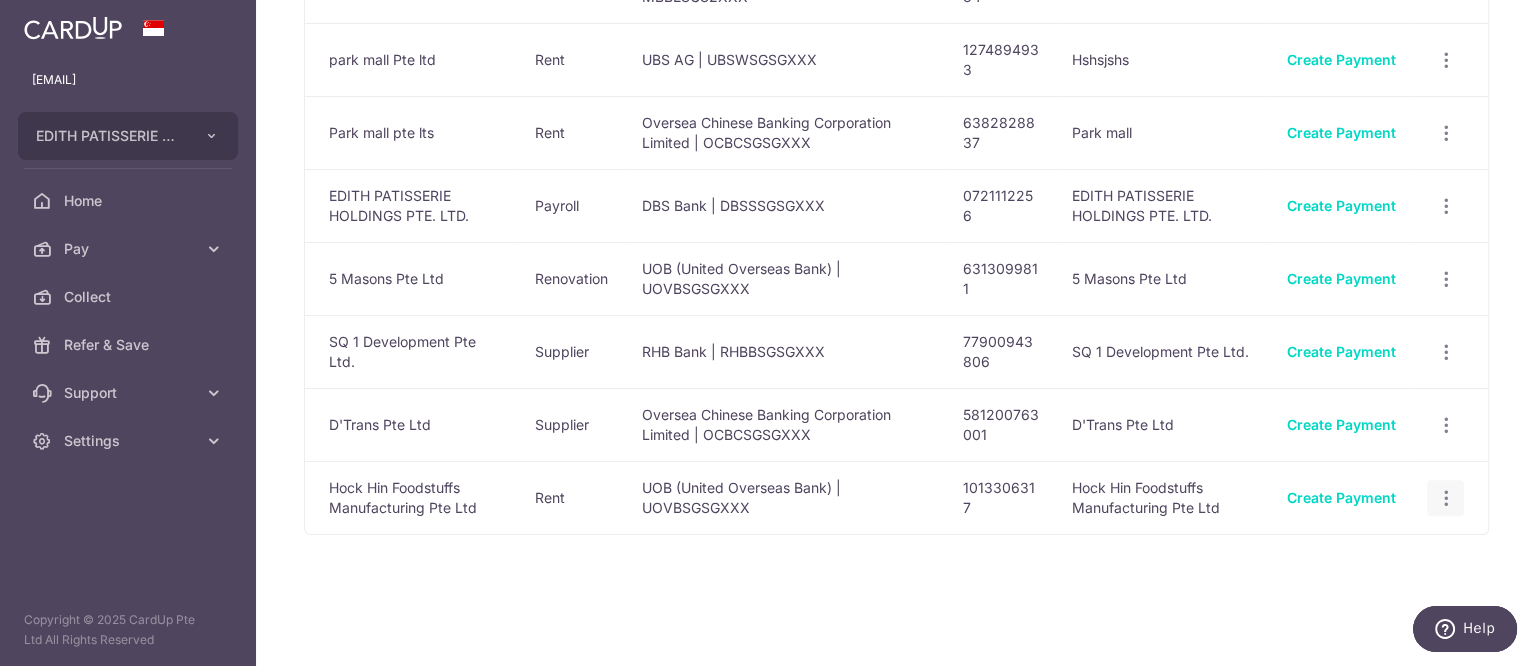 click on "View/Edit
Linked Payments" at bounding box center [1445, 498] 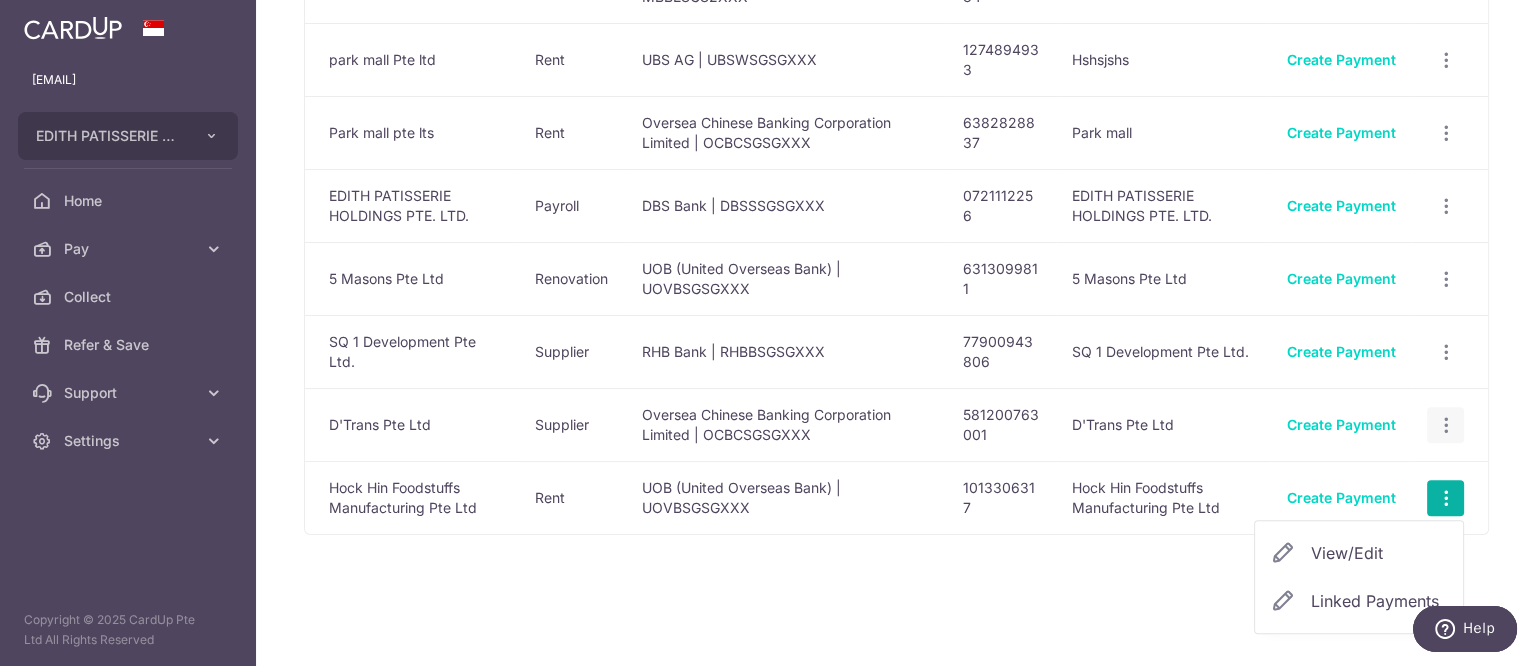 click at bounding box center [1445, -471] 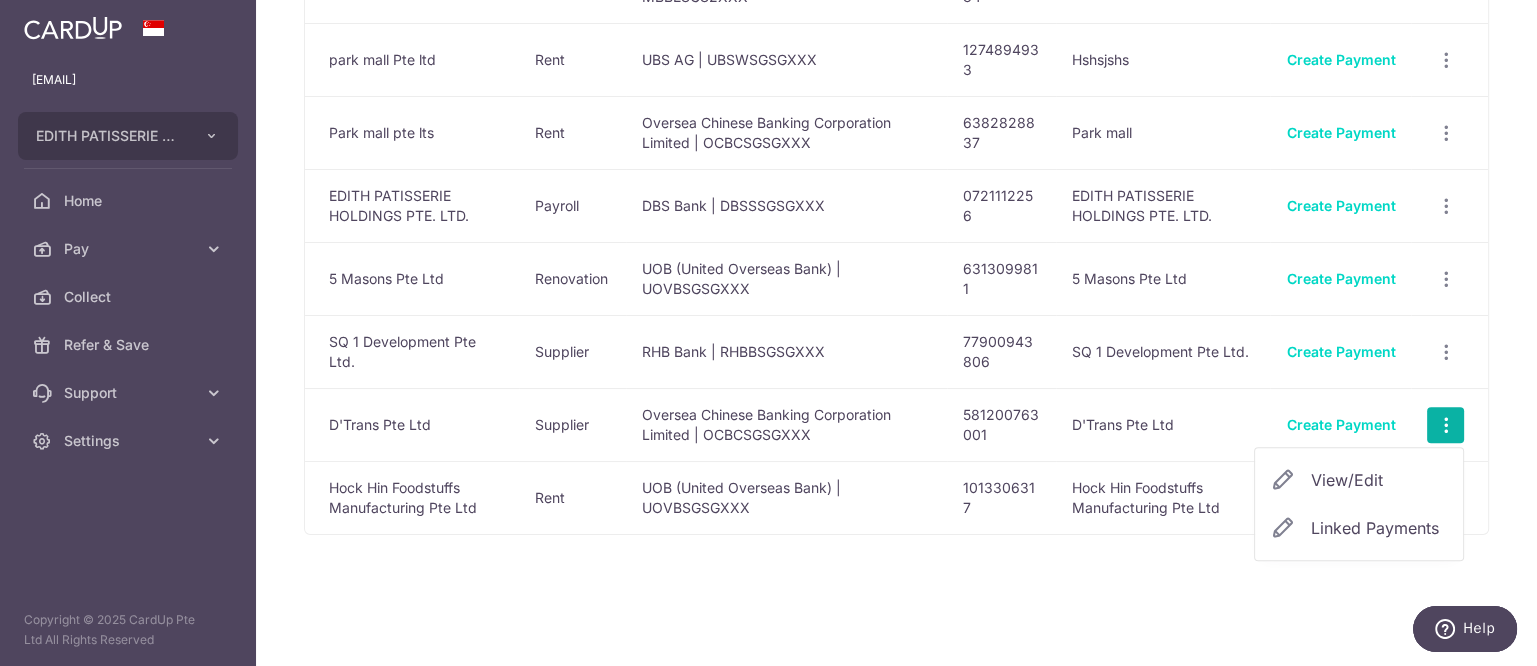 click on "View/Edit
Linked Payments" at bounding box center [1449, 351] 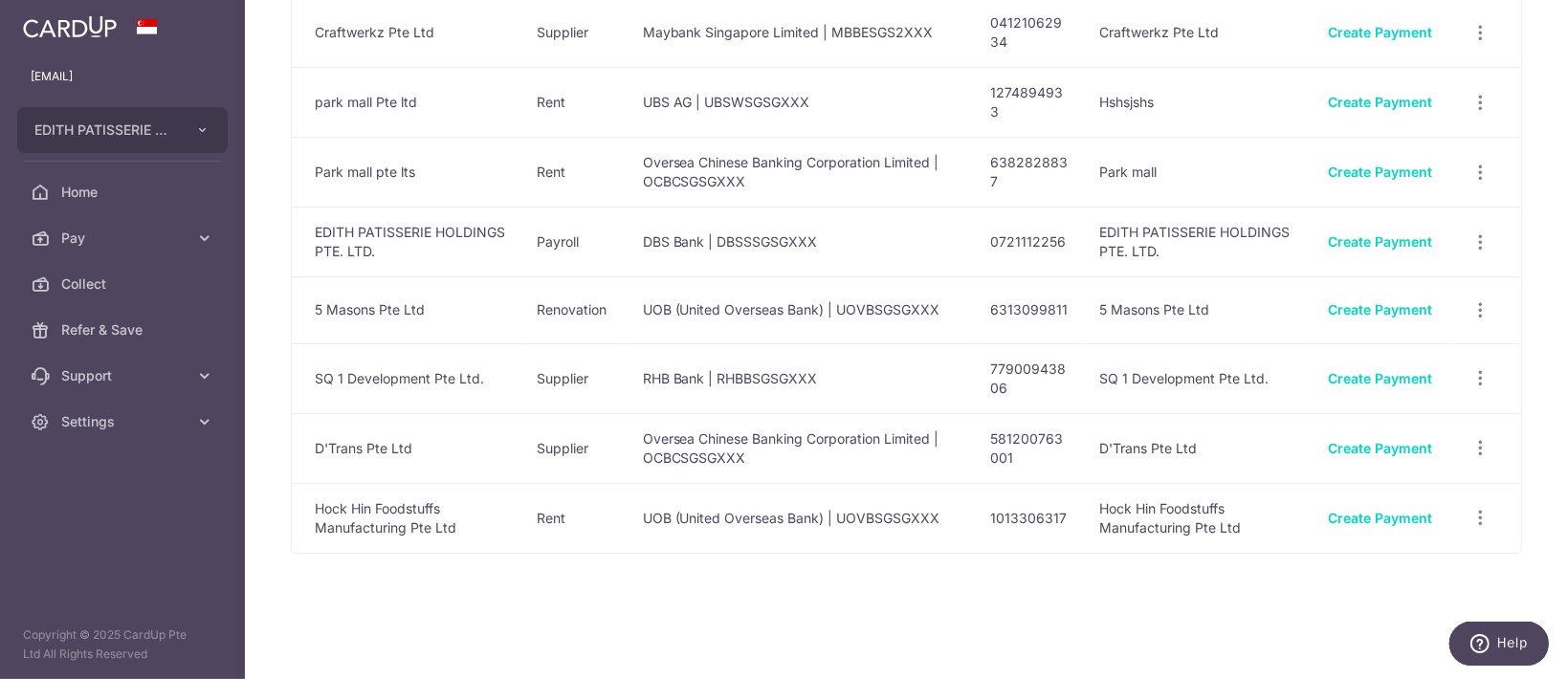 drag, startPoint x: 1449, startPoint y: 16, endPoint x: 943, endPoint y: 565, distance: 746.617 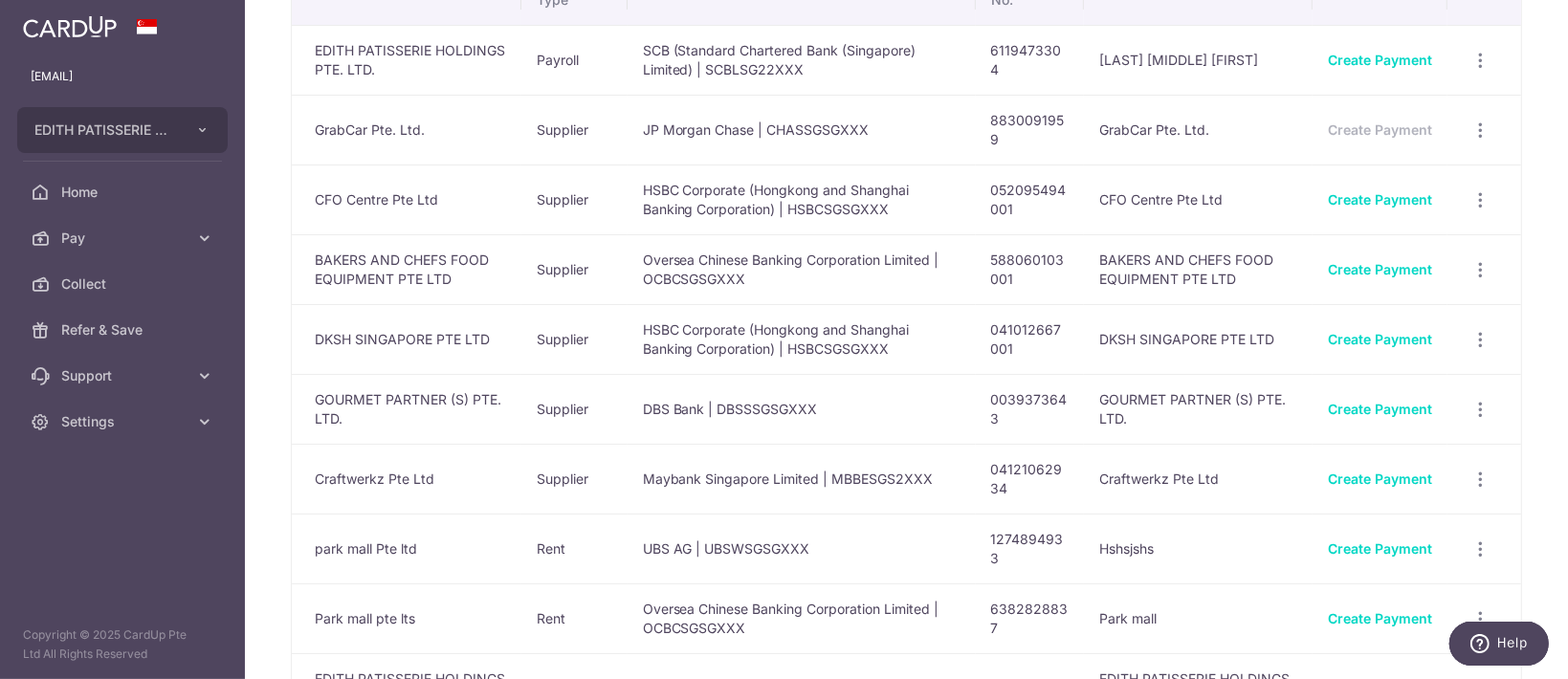 scroll, scrollTop: 0, scrollLeft: 0, axis: both 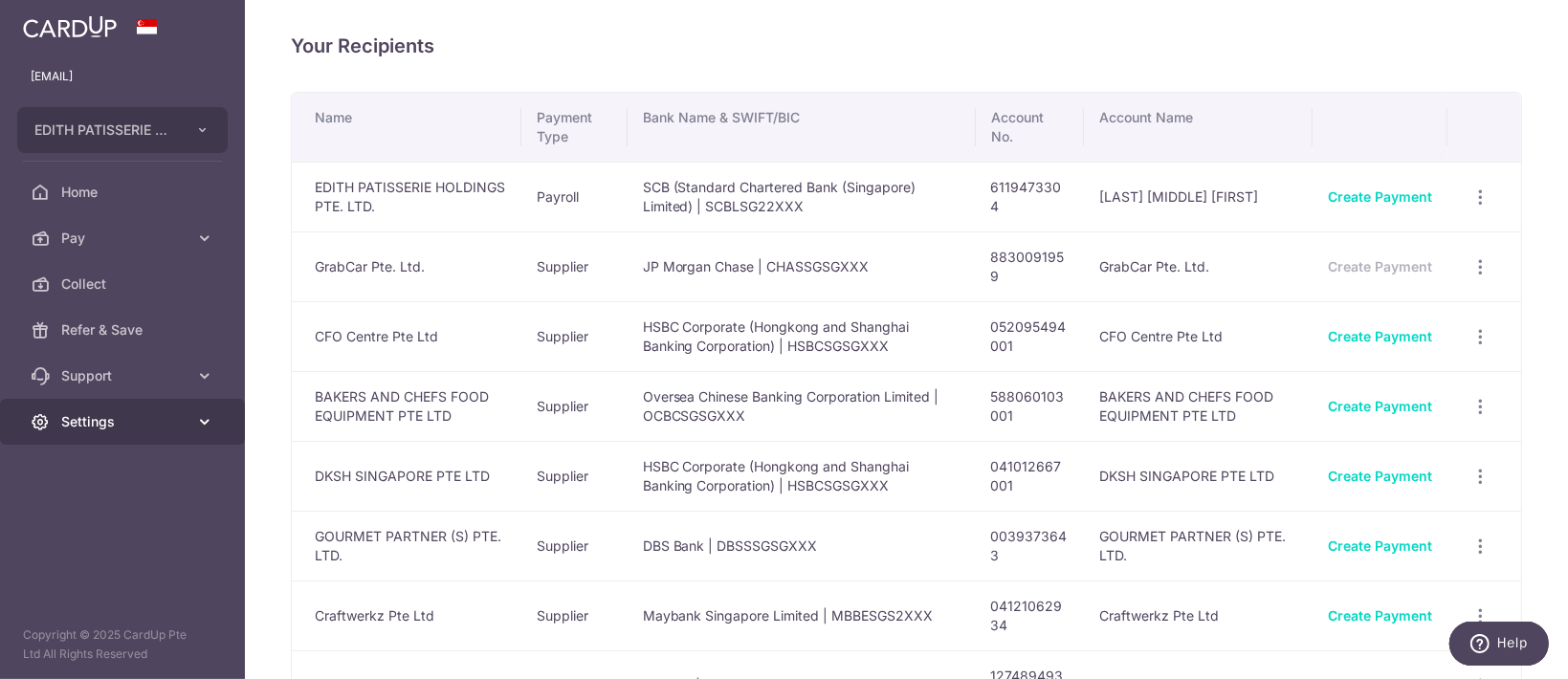 click at bounding box center (205, 422) 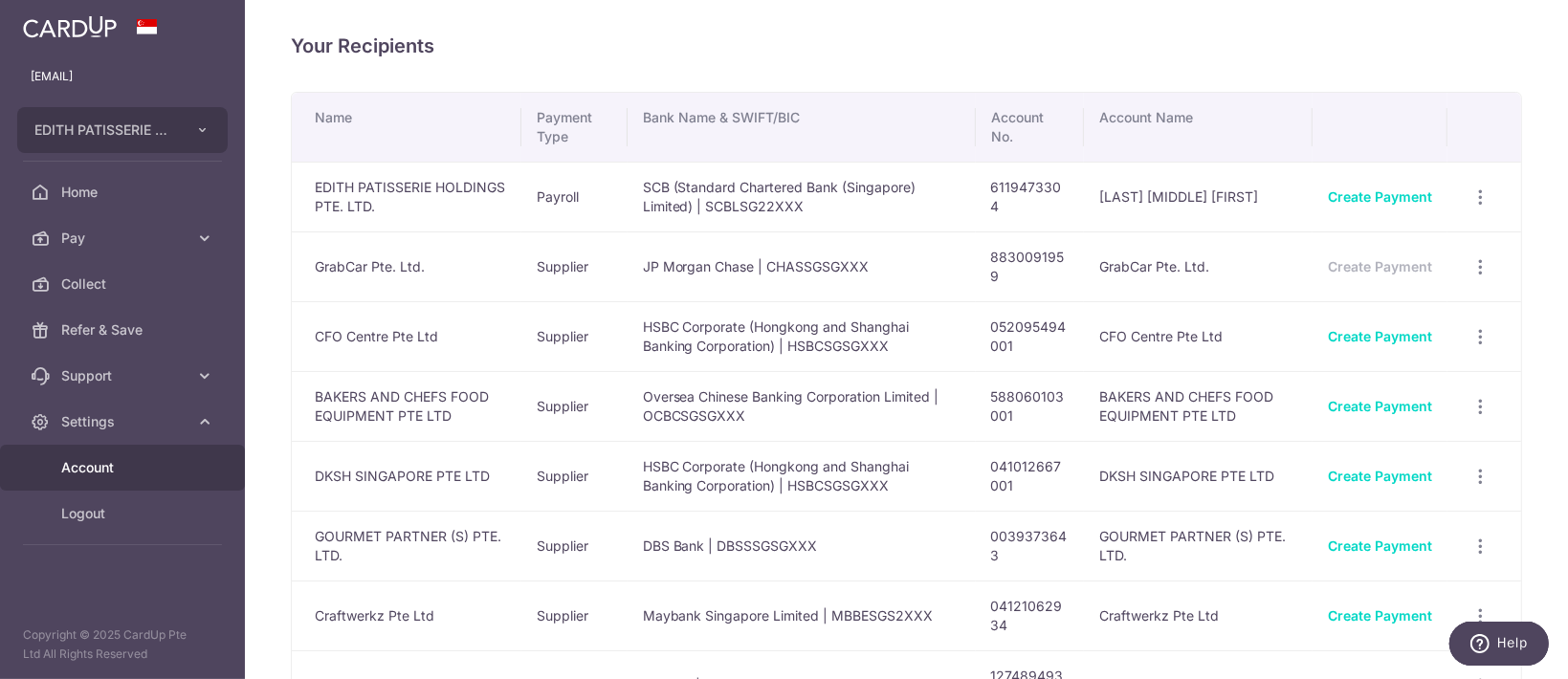 click on "Account" at bounding box center (124, 468) 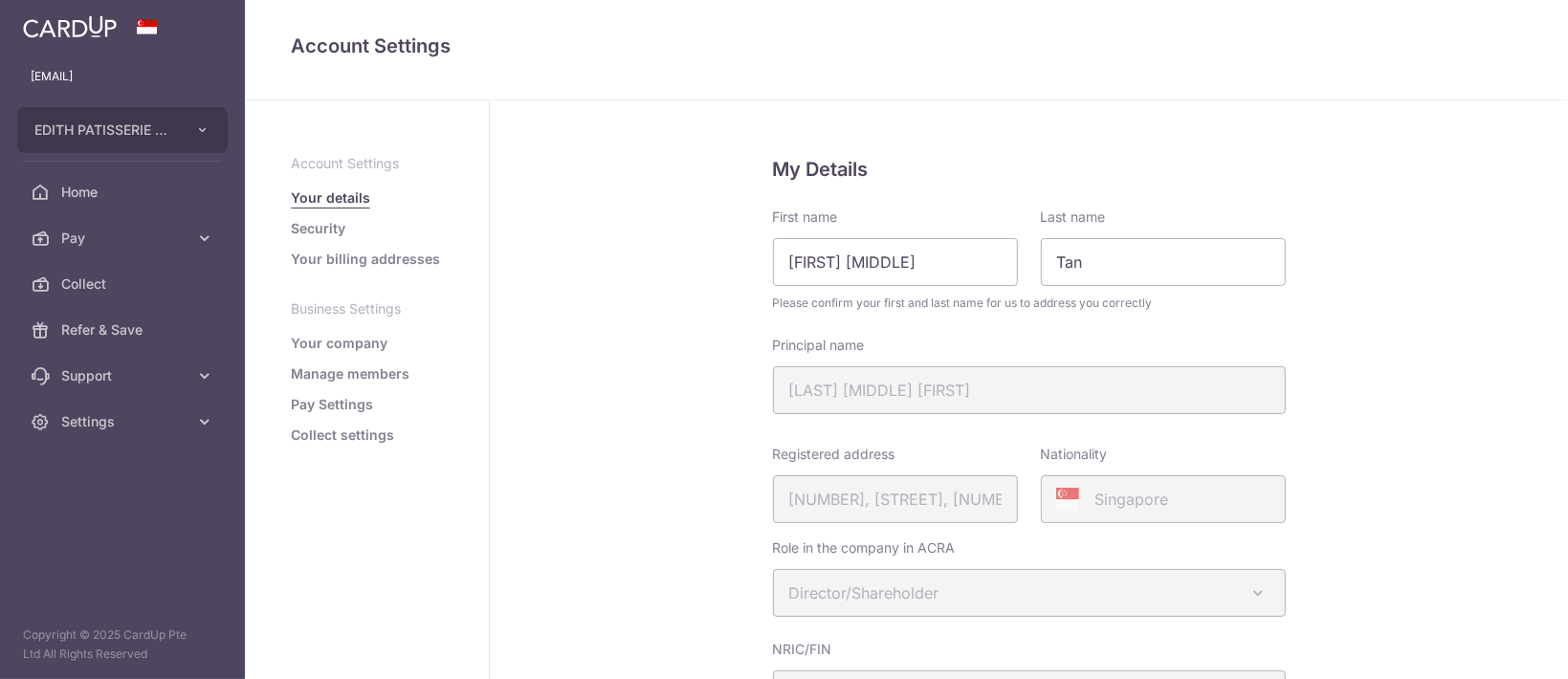 scroll, scrollTop: 0, scrollLeft: 0, axis: both 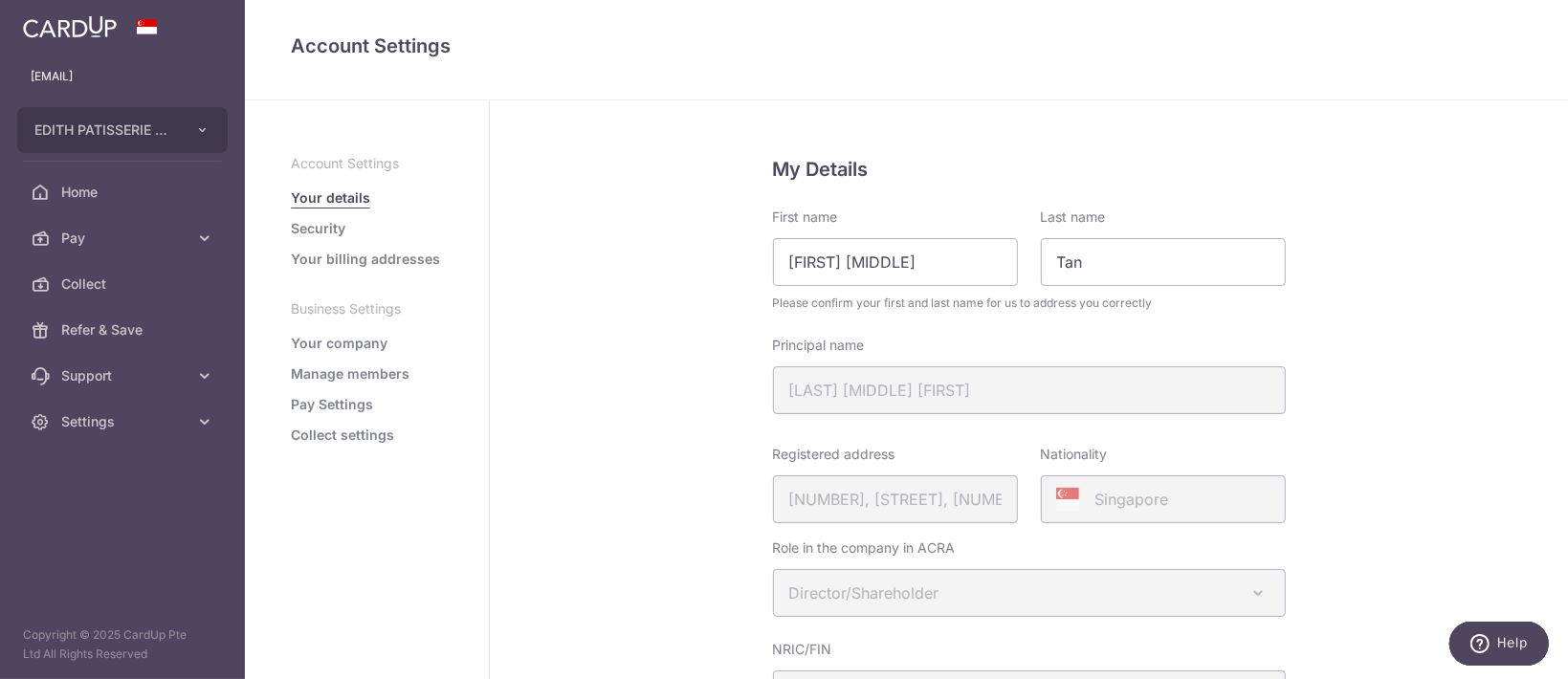 click on "Your billing addresses" at bounding box center [365, 259] 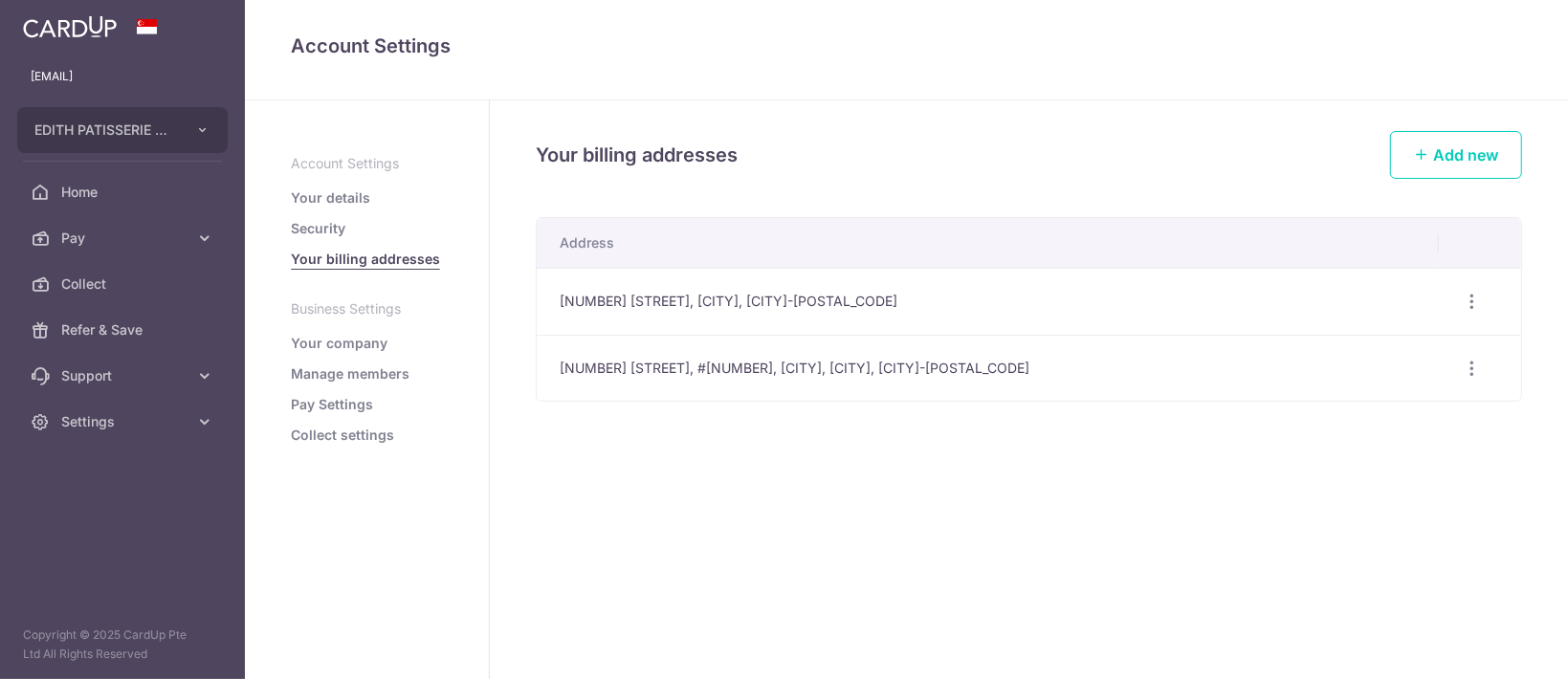 scroll, scrollTop: 0, scrollLeft: 0, axis: both 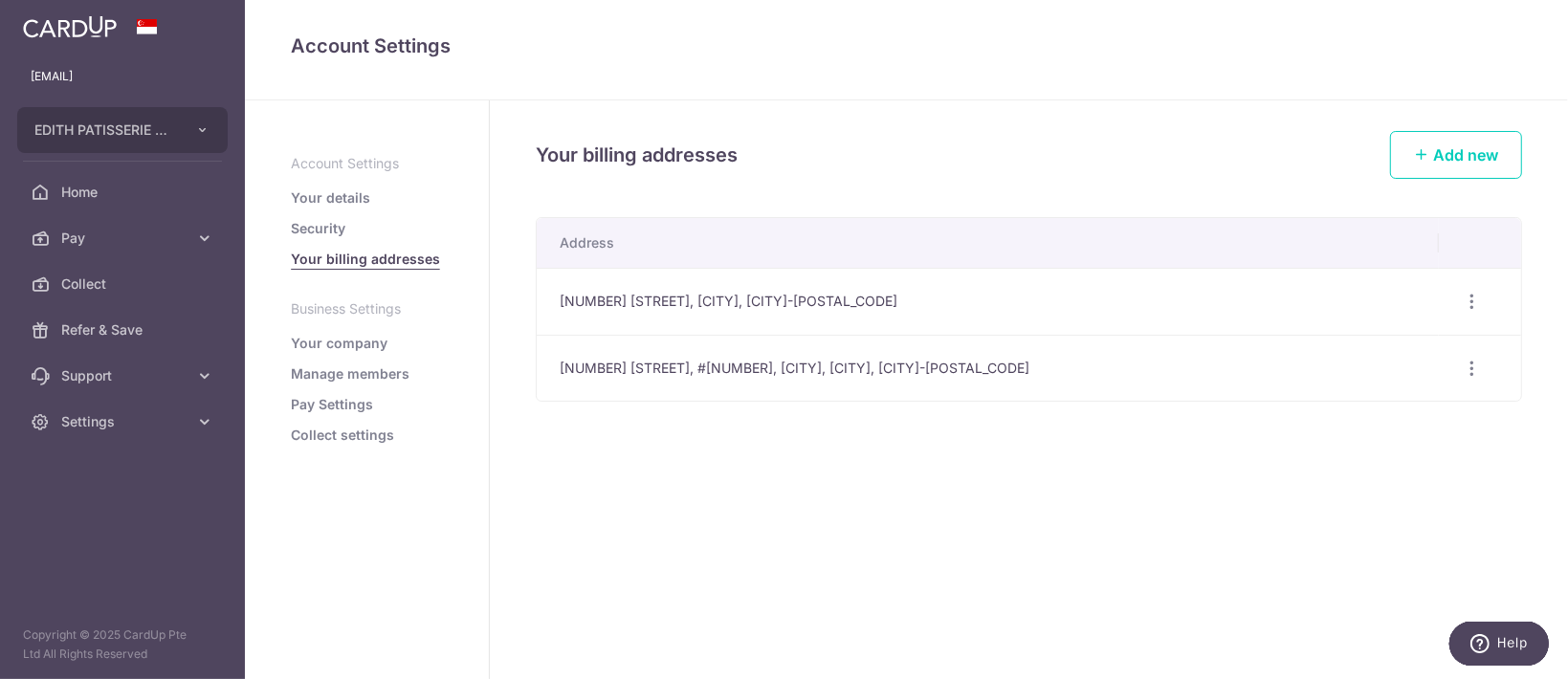 click on "Account Settings Your details Security Your billing addresses Business Settings Your company Manage members Pay Settings Collect settings" at bounding box center [366, 299] 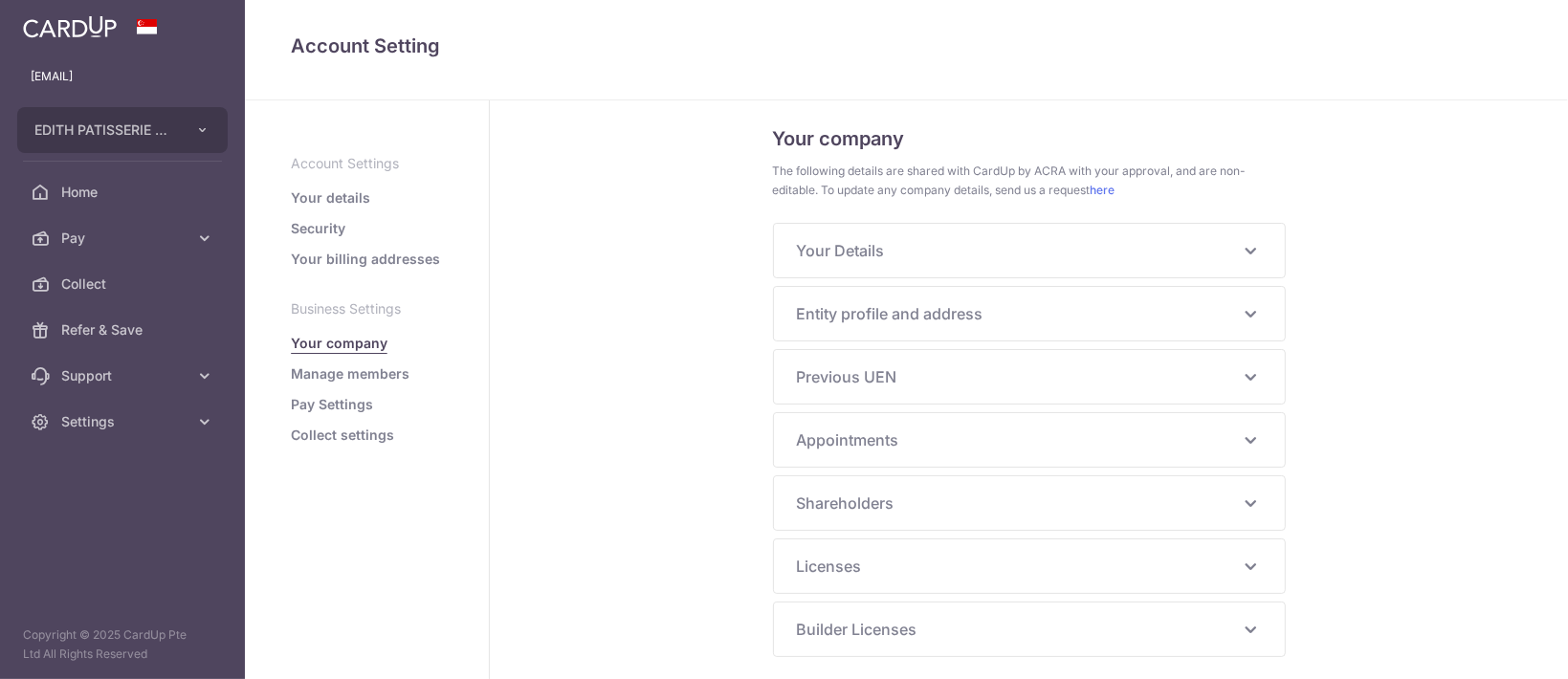 scroll, scrollTop: 0, scrollLeft: 0, axis: both 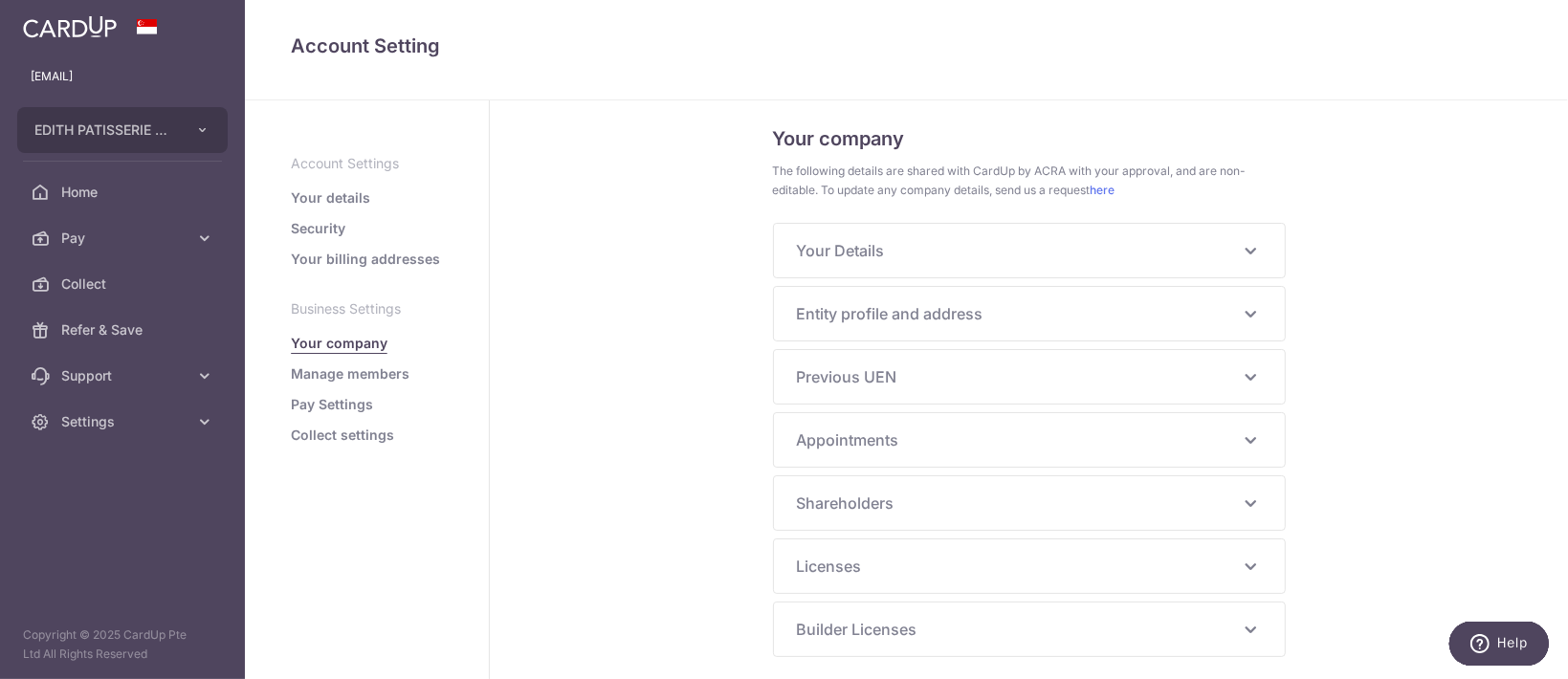 click on "Manage members" at bounding box center (350, 374) 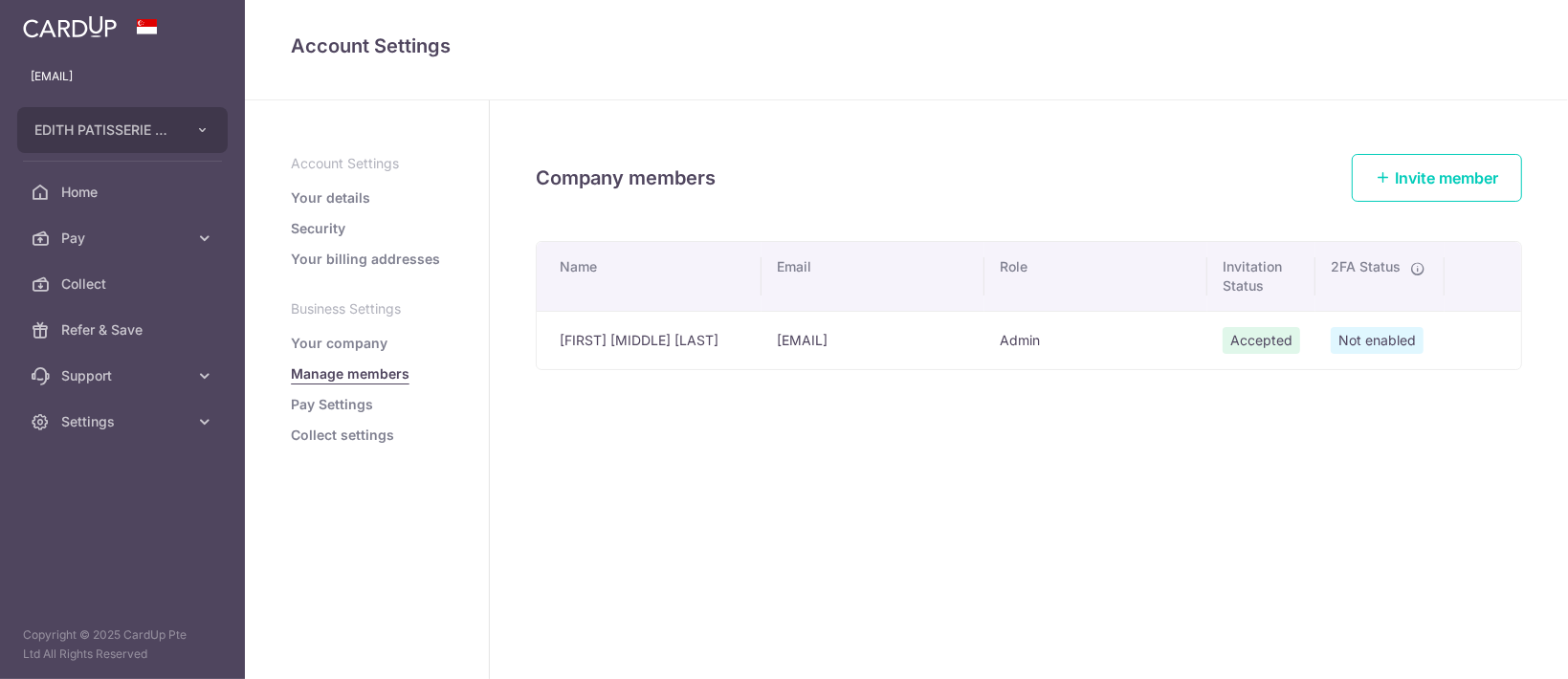 scroll, scrollTop: 0, scrollLeft: 0, axis: both 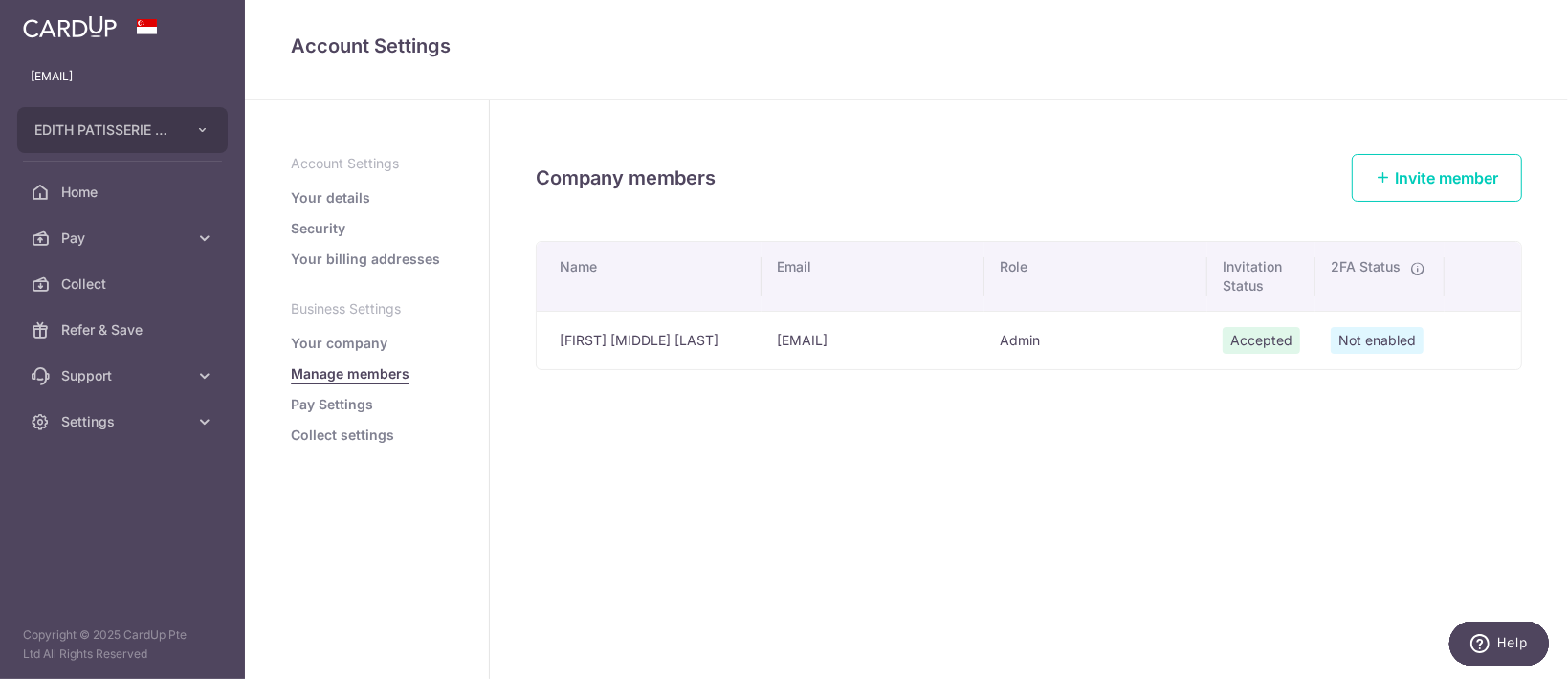 click on "Pay Settings" at bounding box center [332, 405] 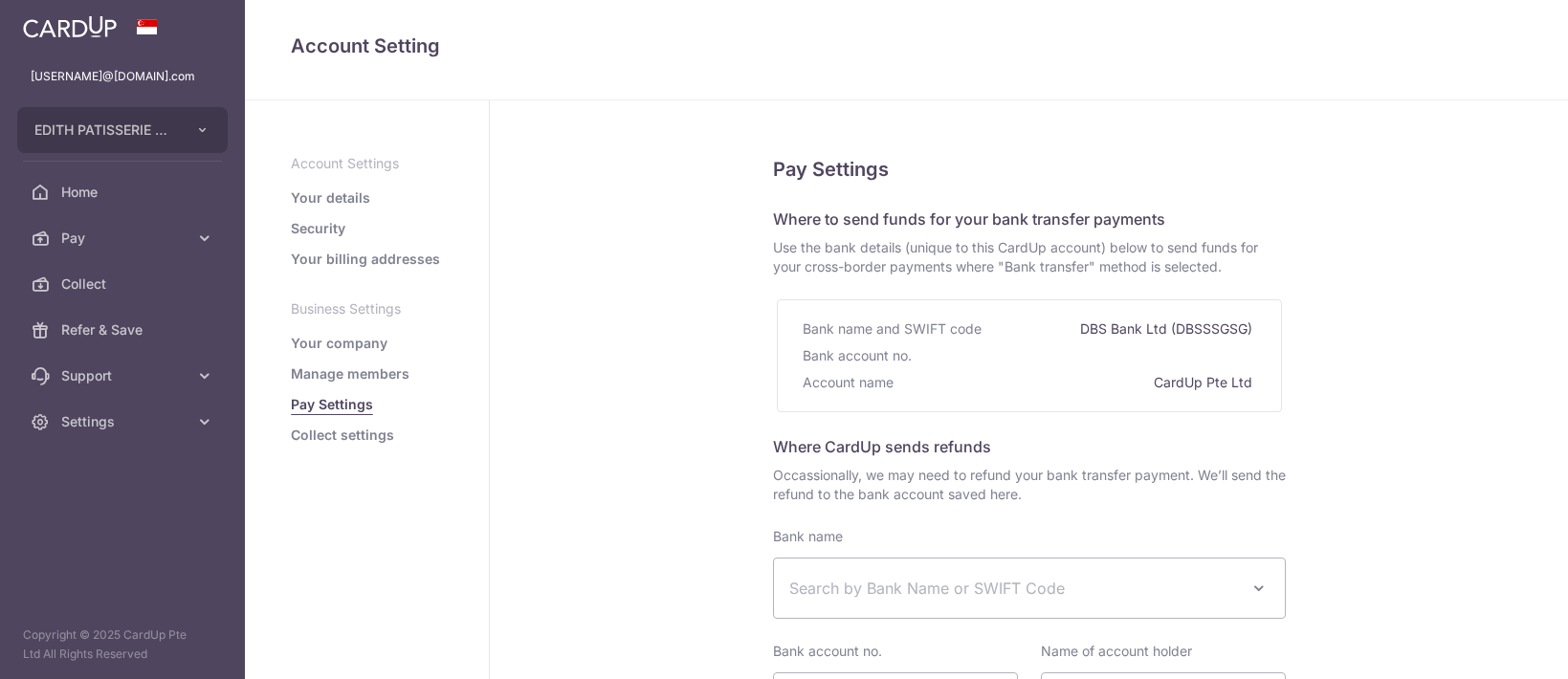 select 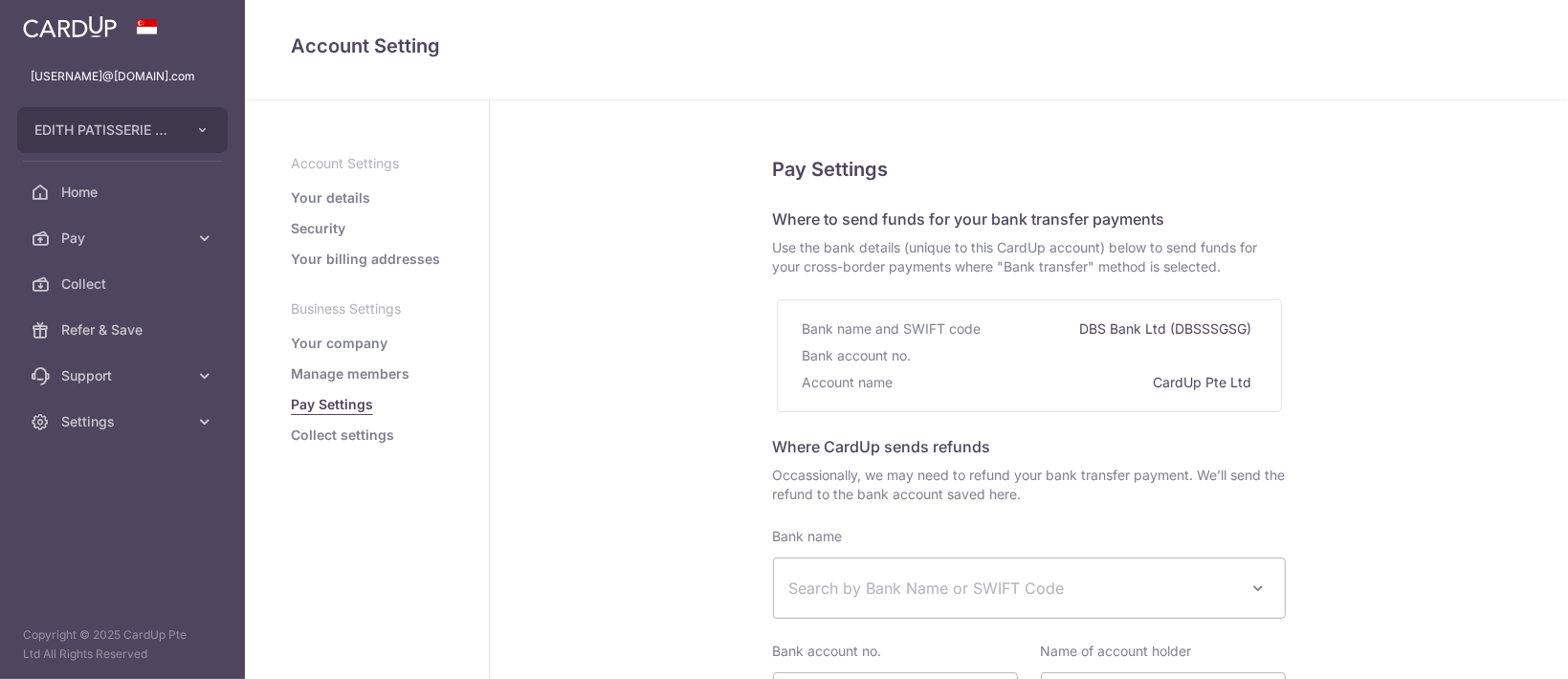 scroll, scrollTop: 0, scrollLeft: 0, axis: both 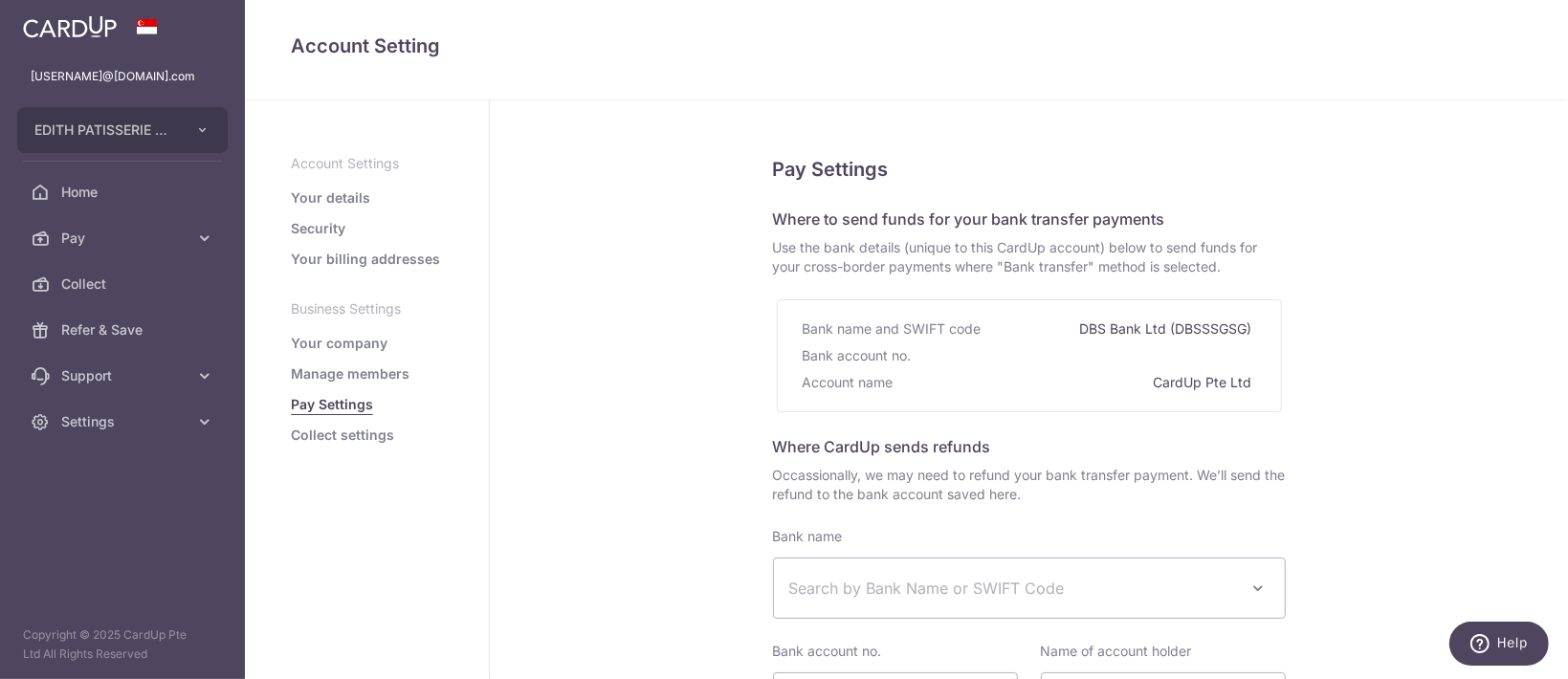 click on "Collect settings" at bounding box center [342, 435] 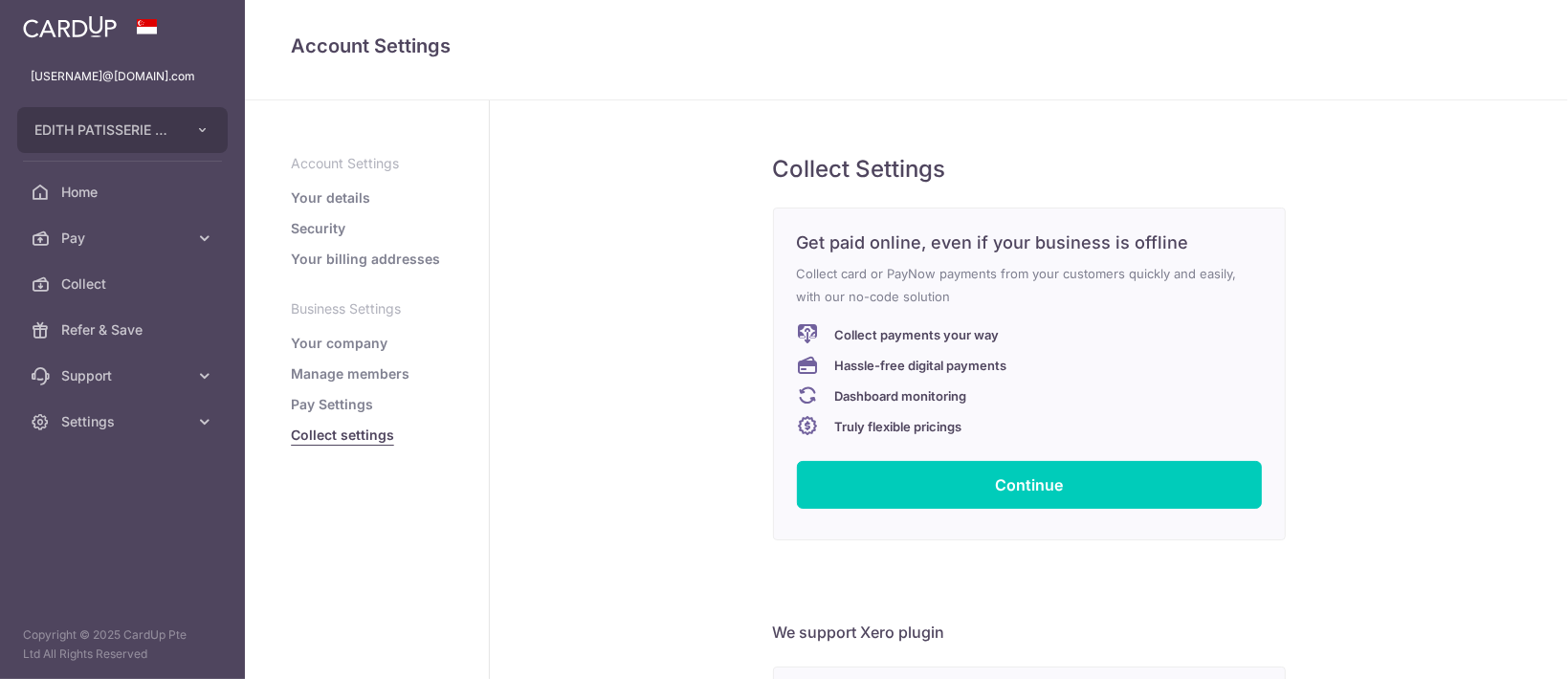 scroll, scrollTop: 0, scrollLeft: 0, axis: both 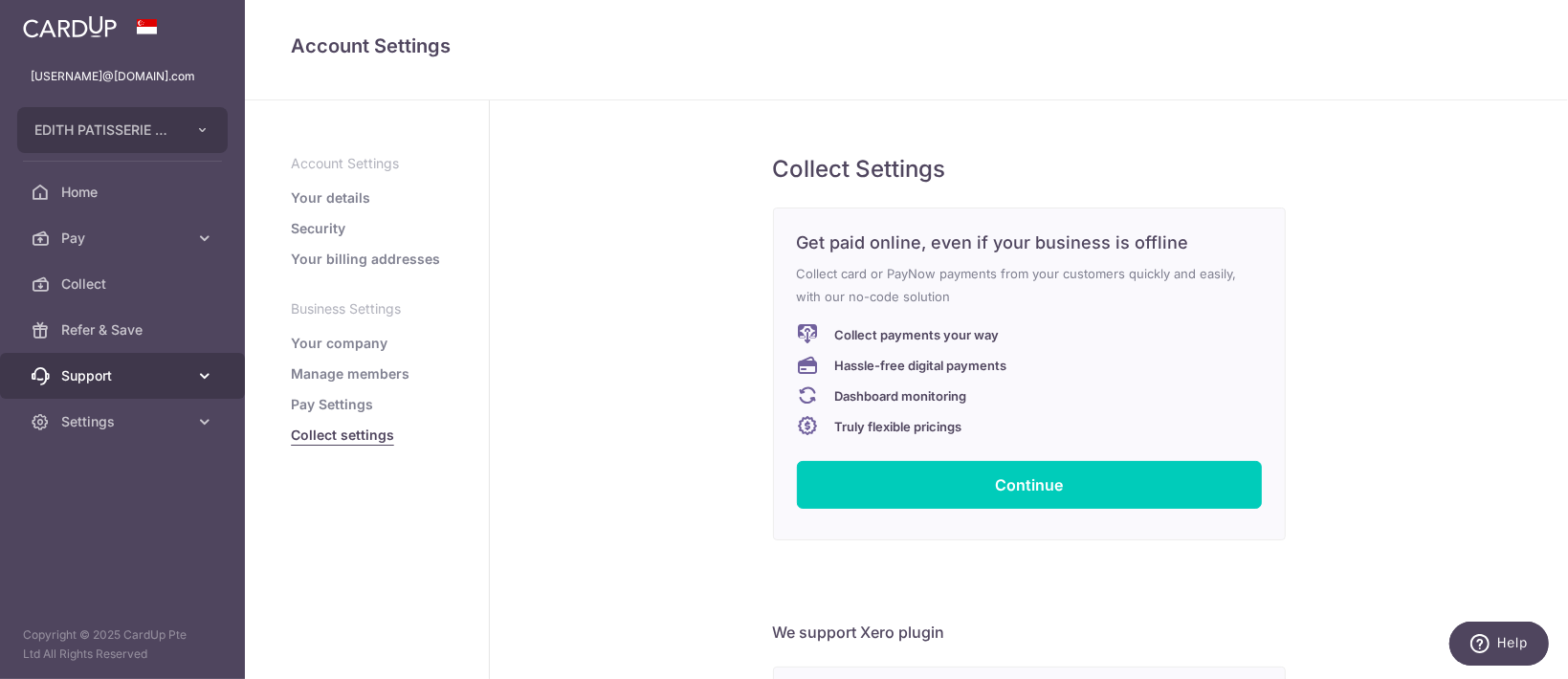 click on "Support" at bounding box center [122, 376] 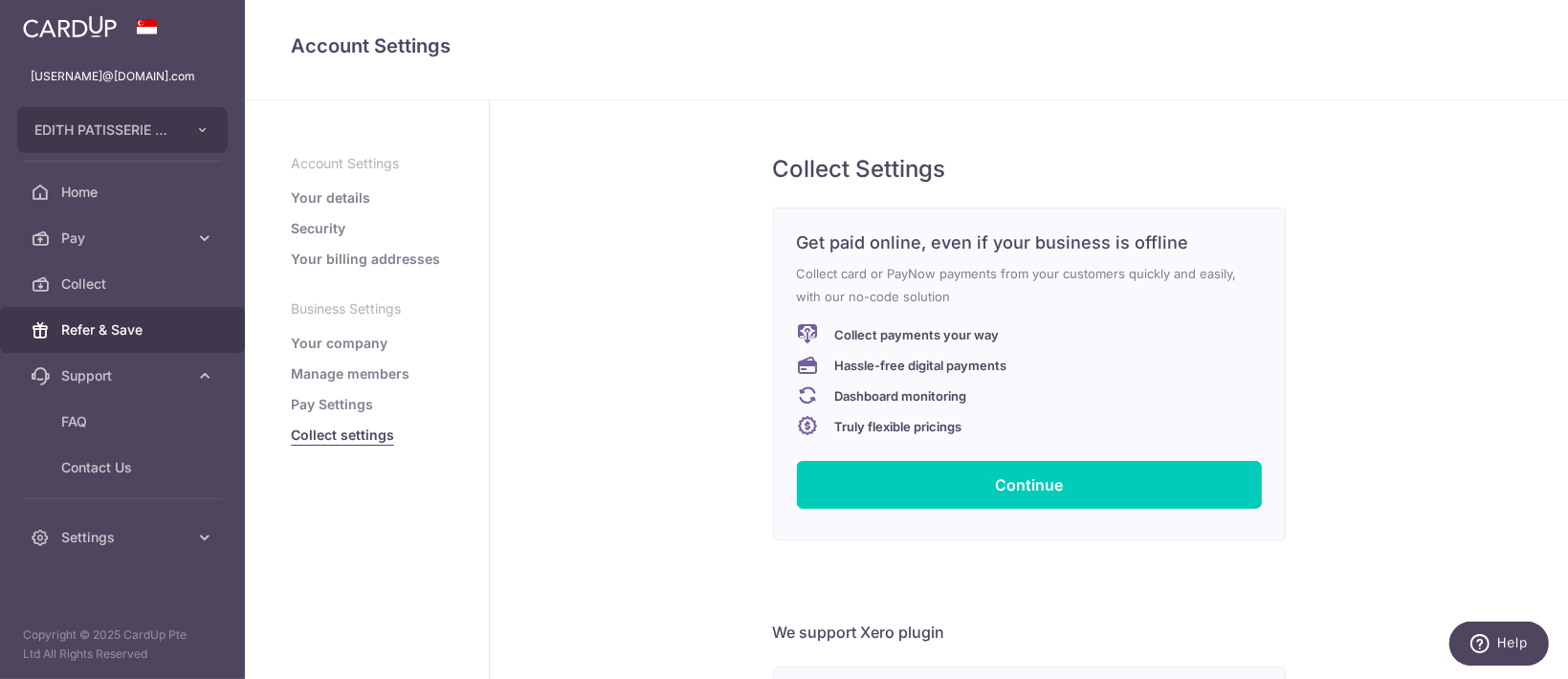 click on "Refer & Save" at bounding box center (124, 330) 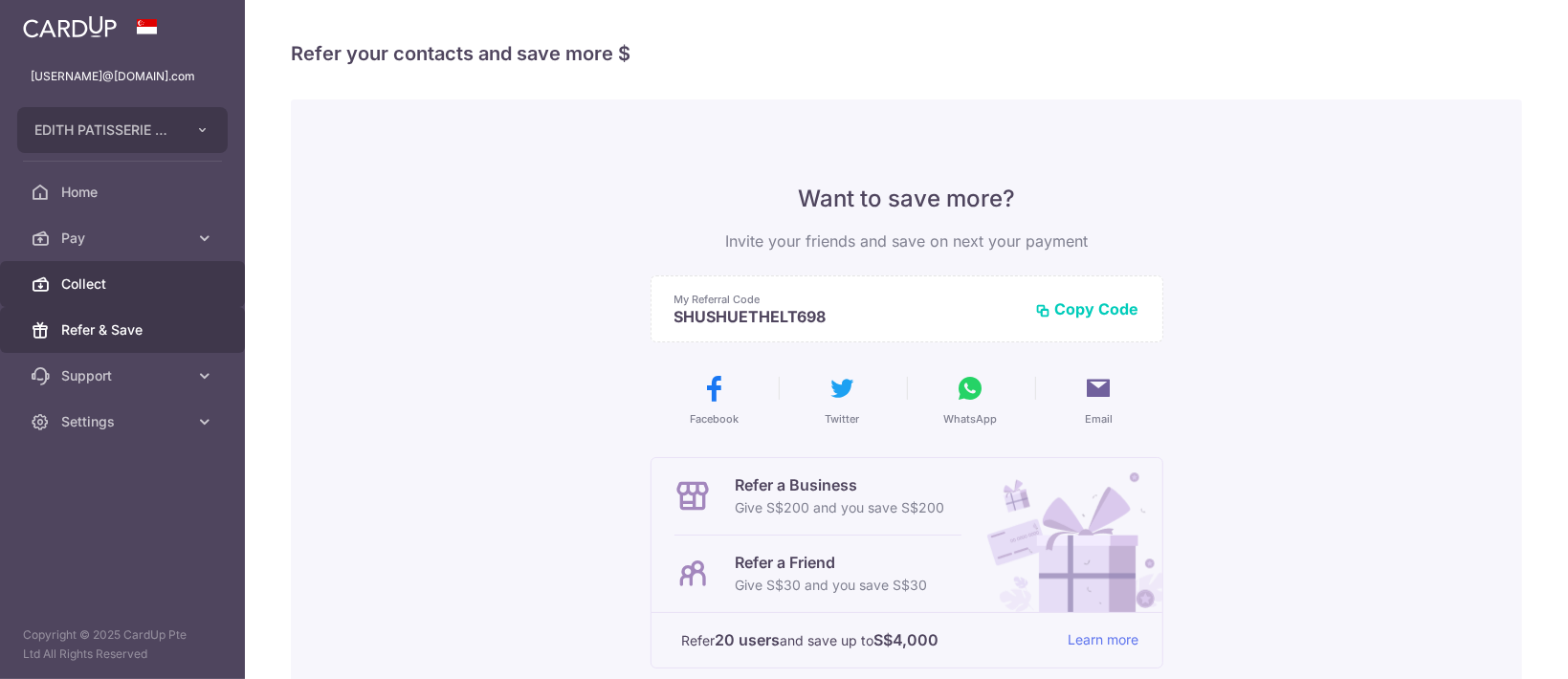 scroll, scrollTop: 0, scrollLeft: 0, axis: both 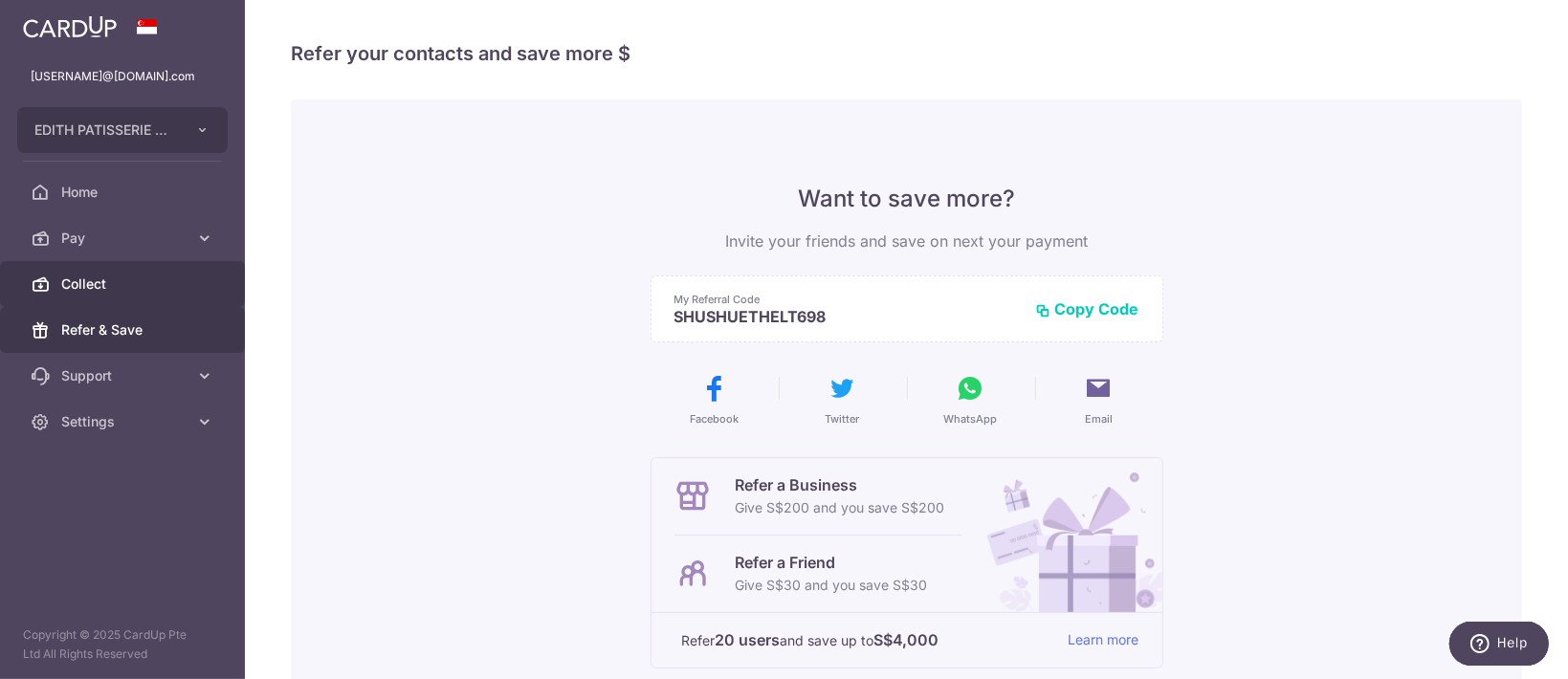 click on "Collect" at bounding box center (122, 284) 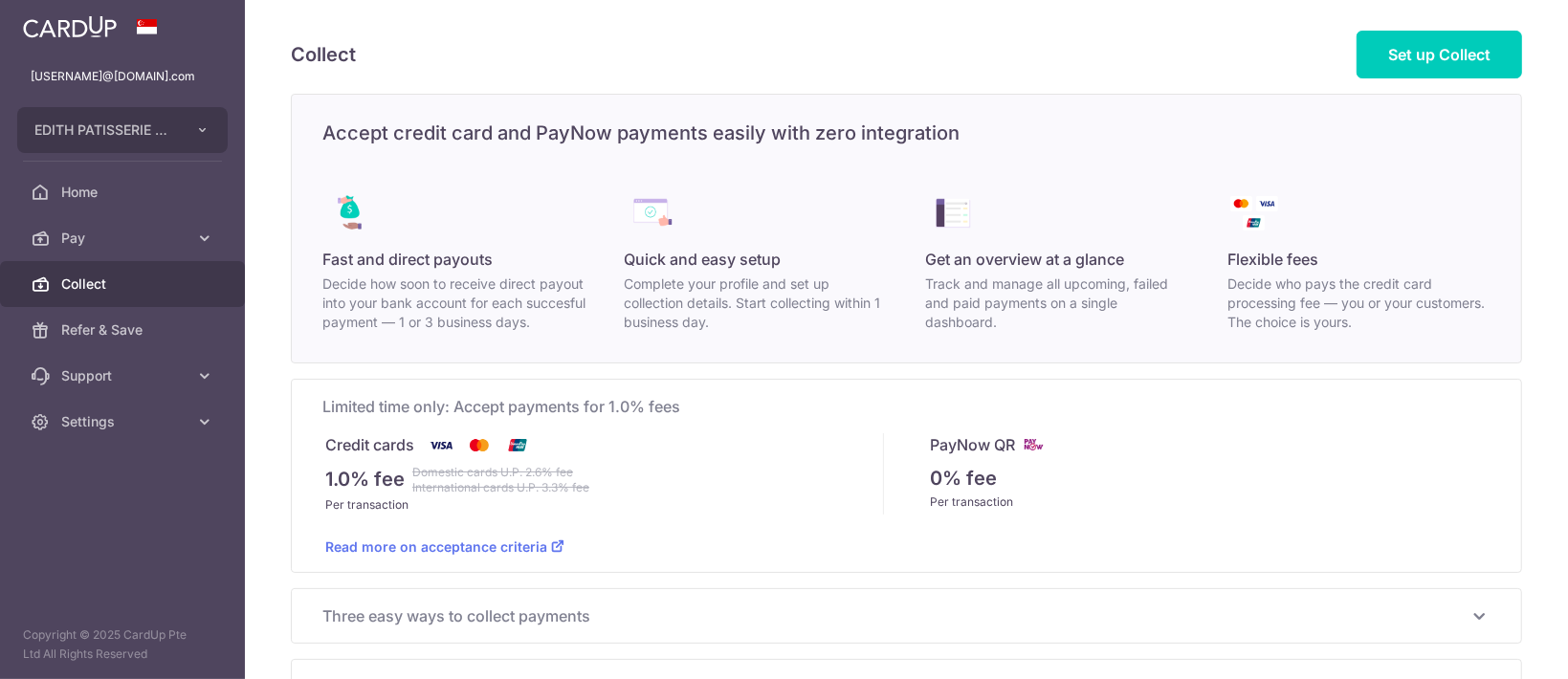 scroll, scrollTop: 0, scrollLeft: 0, axis: both 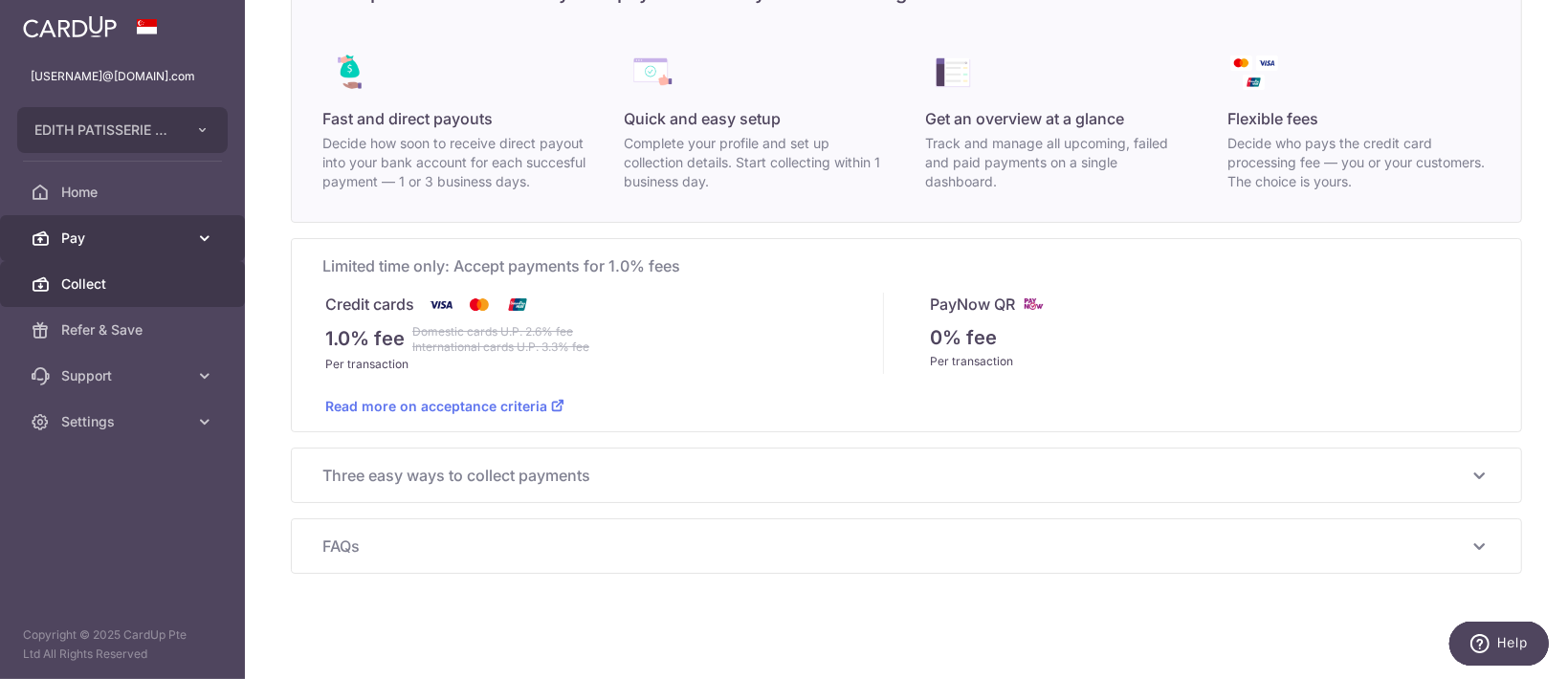 click on "Pay" at bounding box center [122, 238] 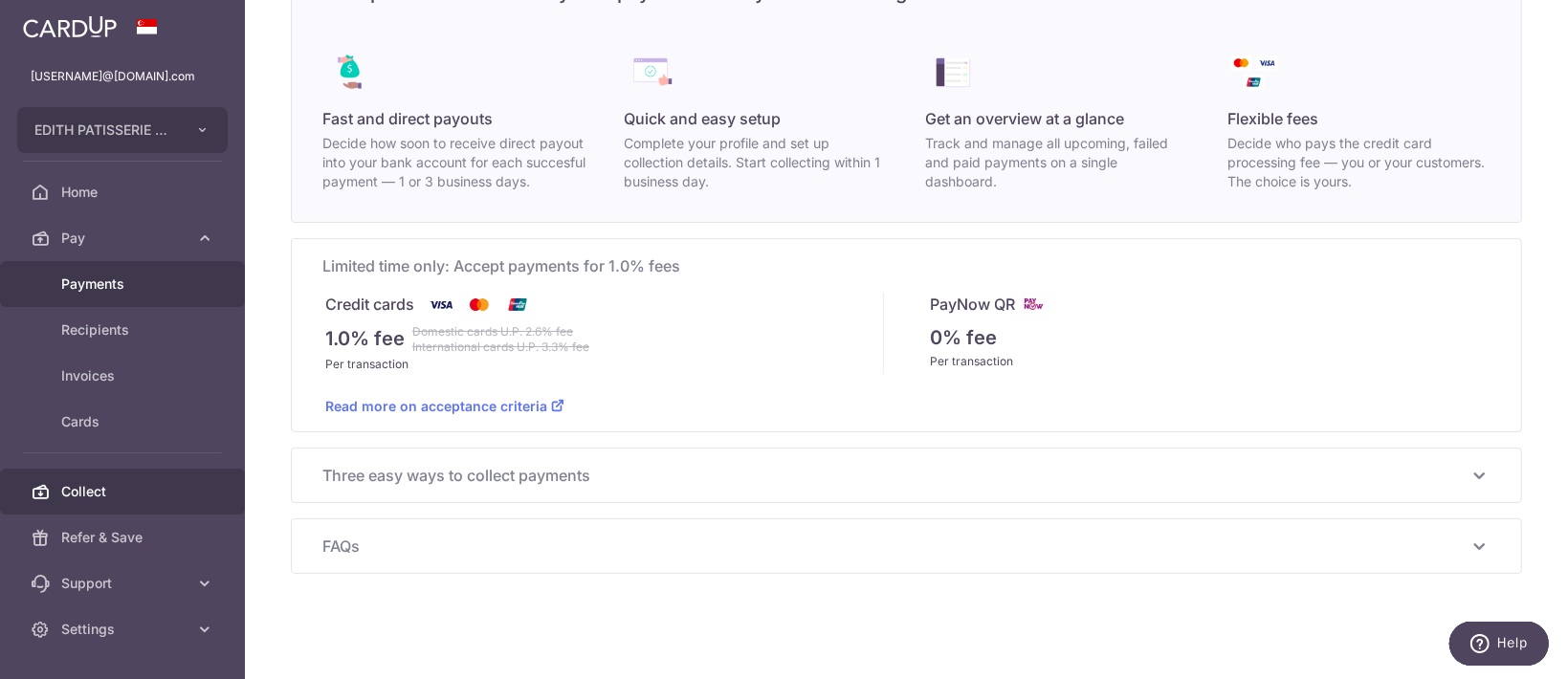 click on "Payments" at bounding box center [124, 284] 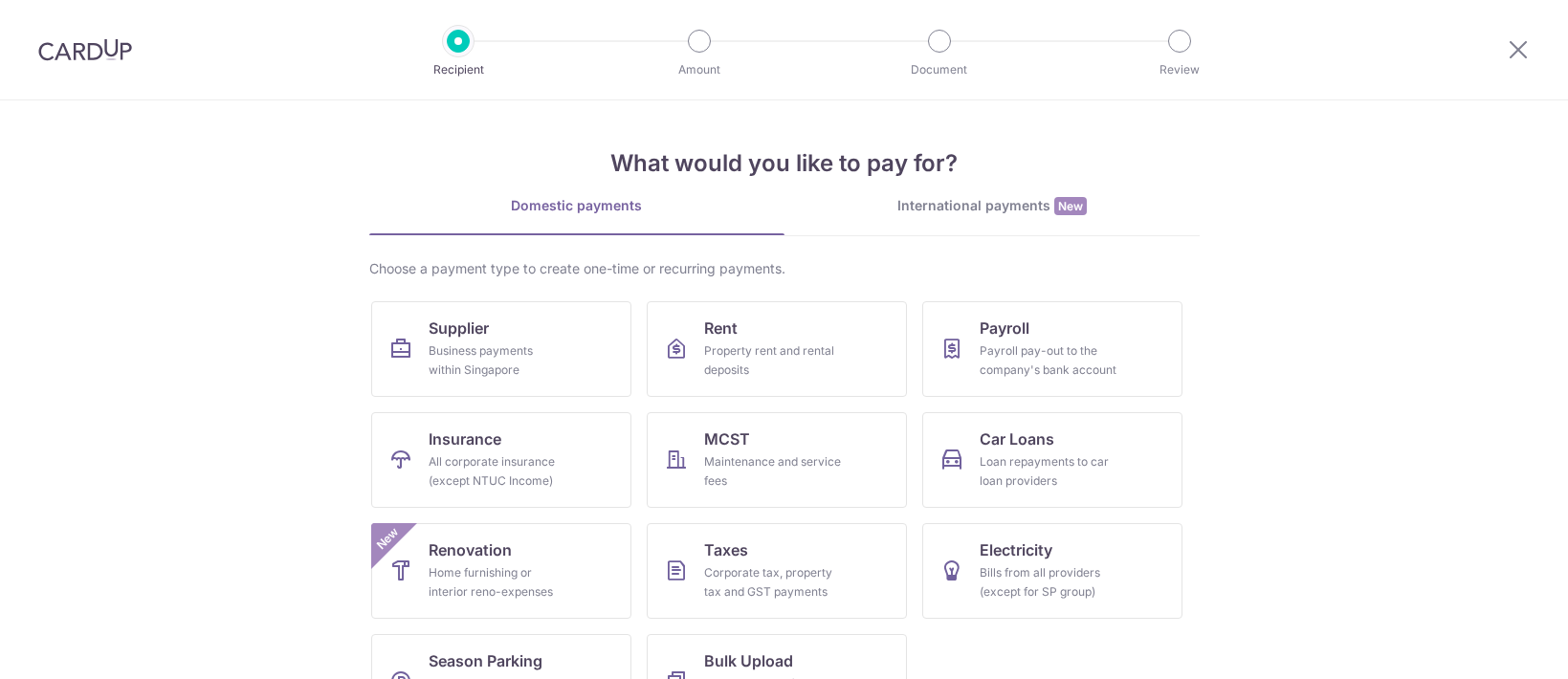 scroll, scrollTop: 0, scrollLeft: 0, axis: both 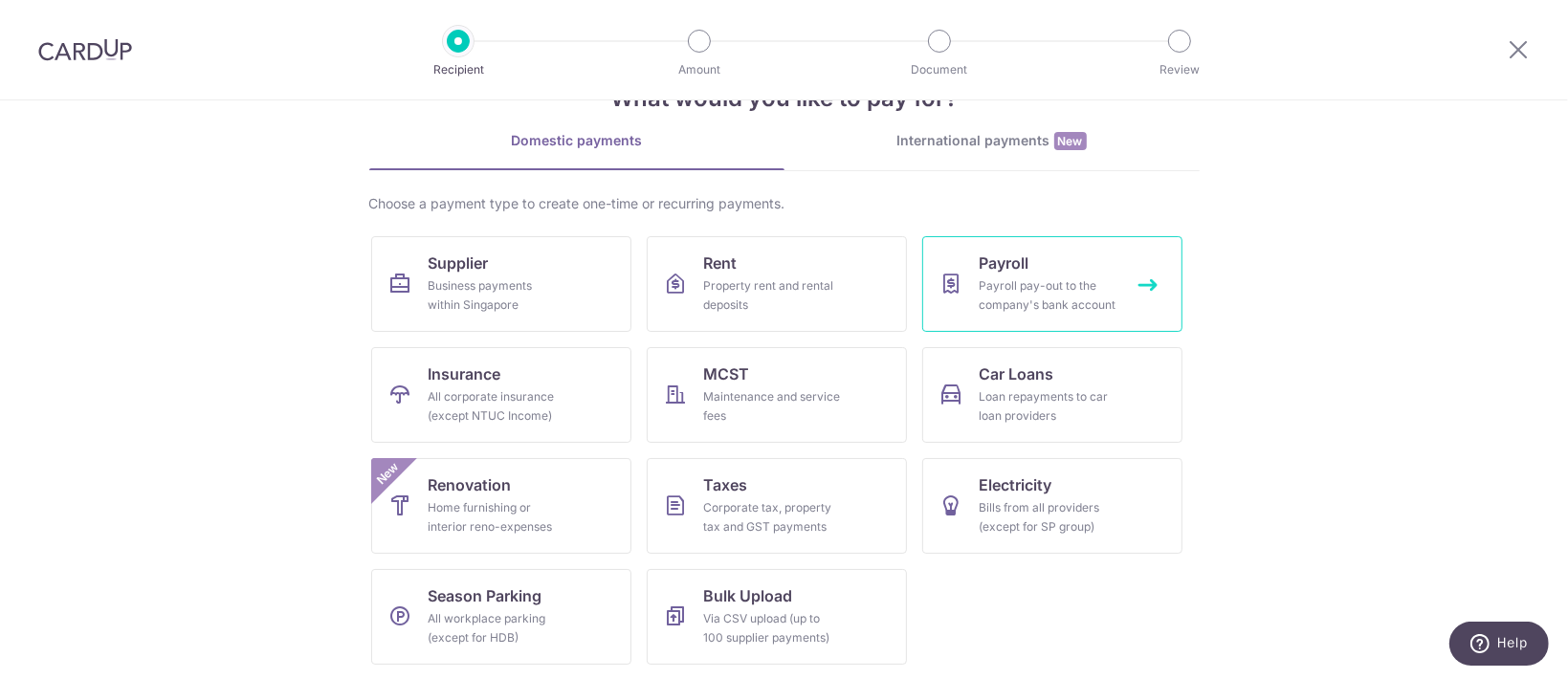 click on "Payroll pay-out to the company's bank account" at bounding box center [1049, 296] 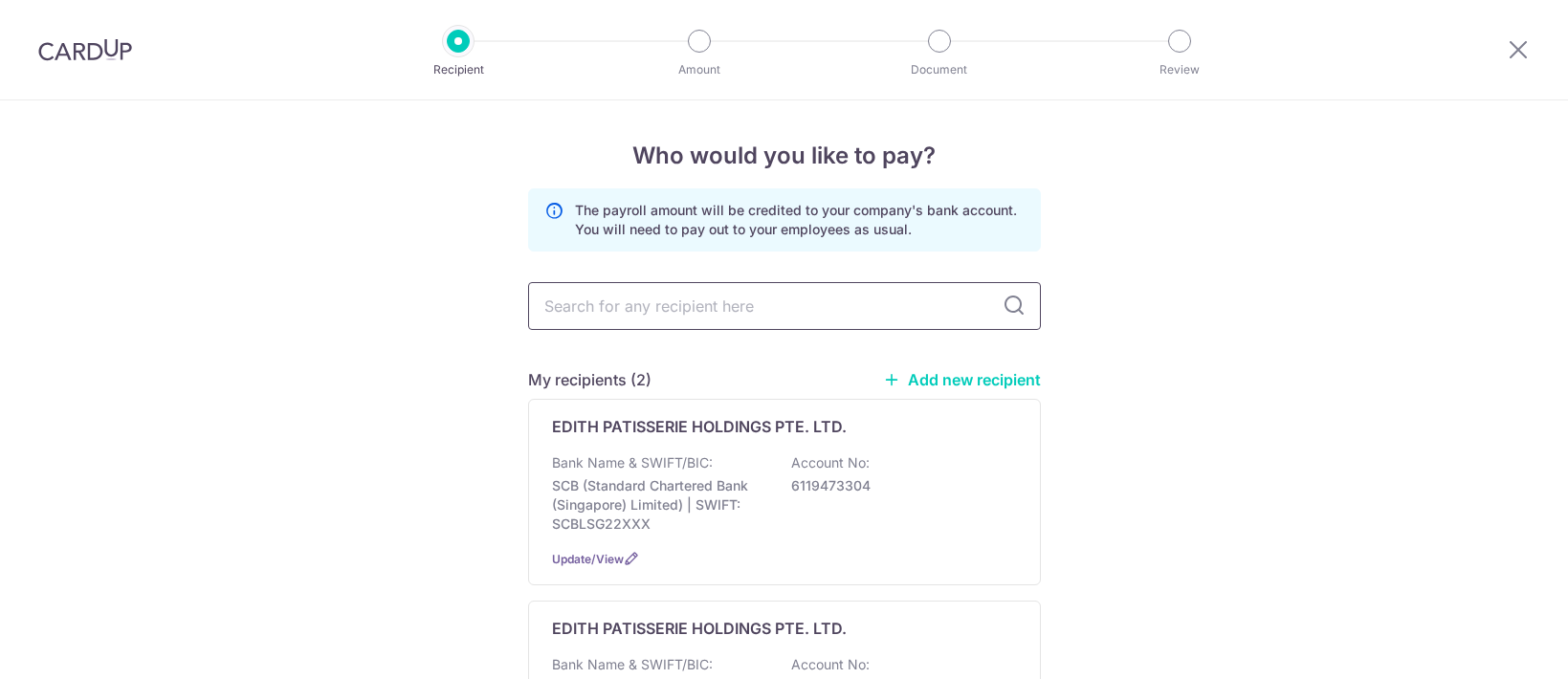 scroll, scrollTop: 0, scrollLeft: 0, axis: both 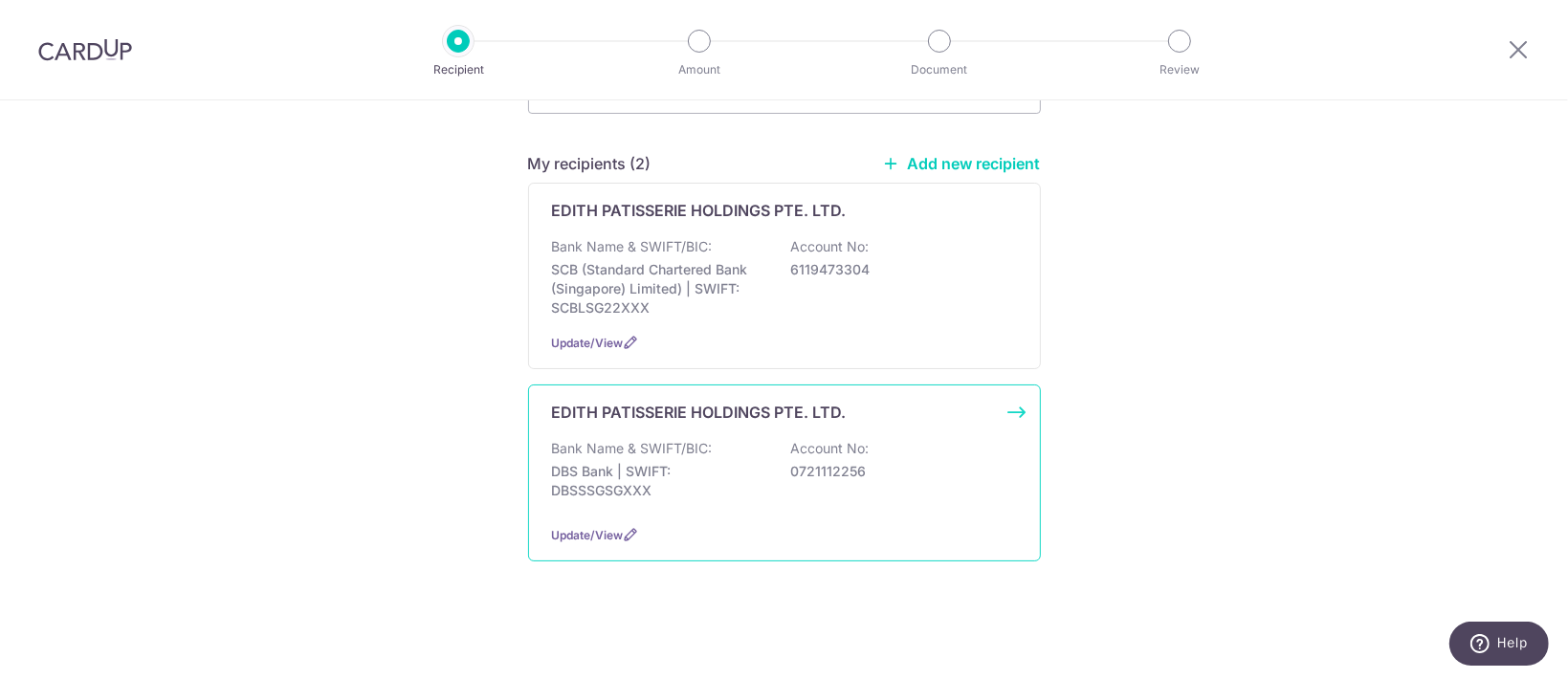 click on "DBS Bank | SWIFT: DBSSSGSGXXX" at bounding box center [659, 481] 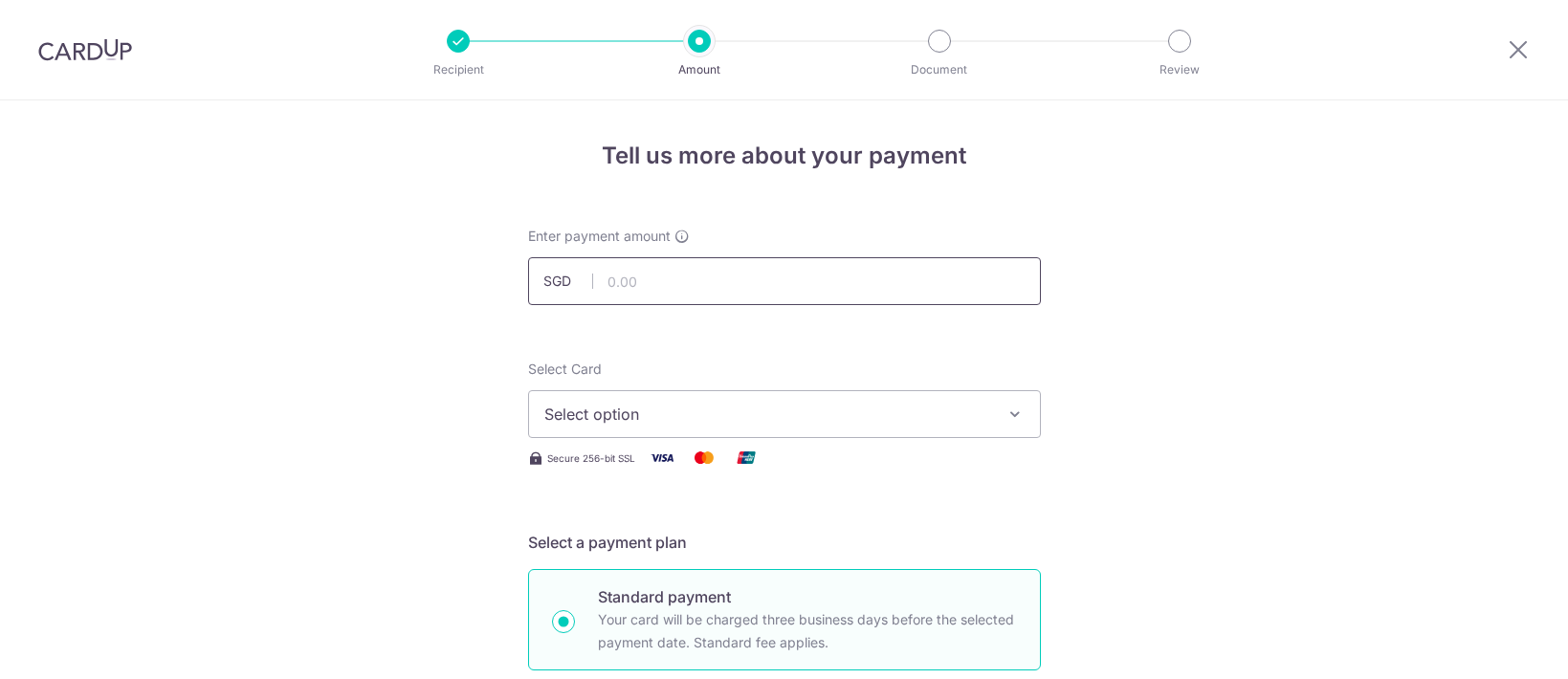 scroll, scrollTop: 0, scrollLeft: 0, axis: both 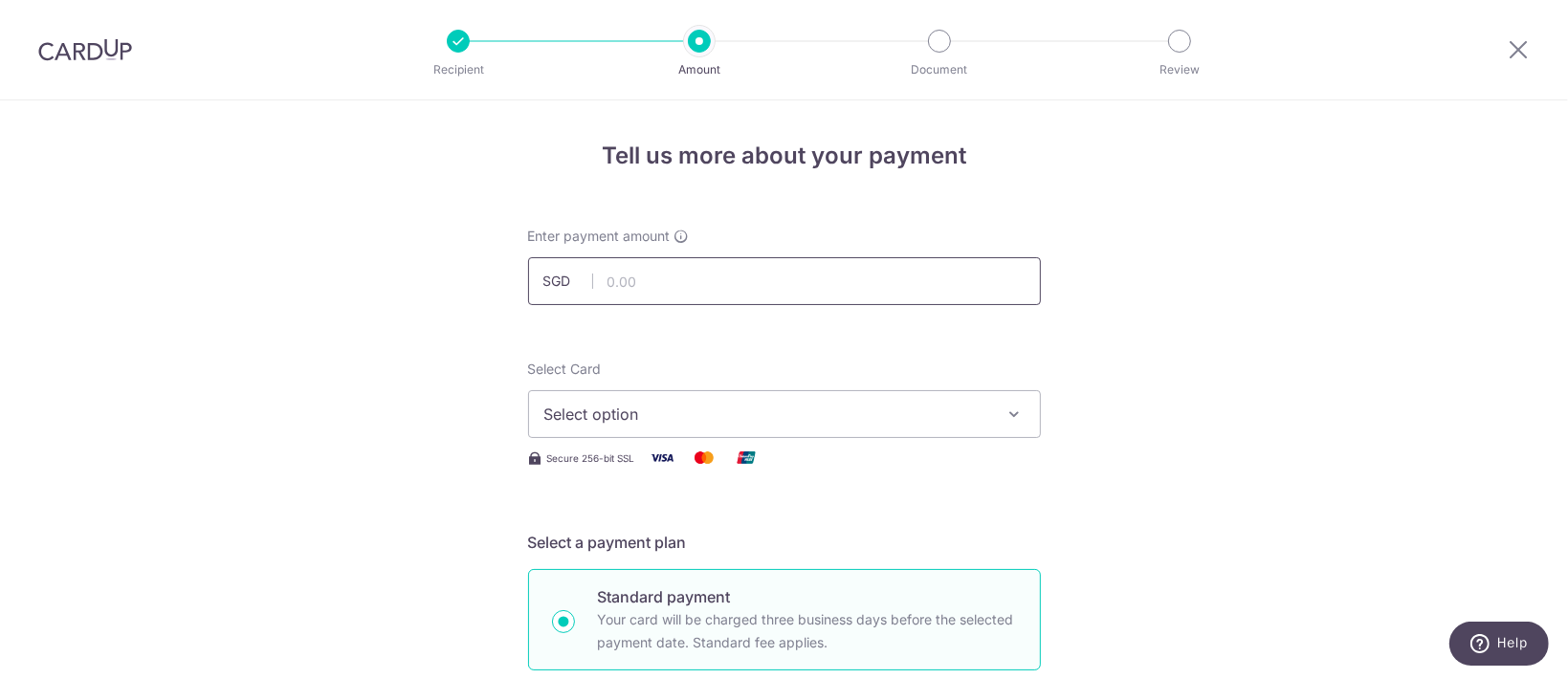 click at bounding box center (784, 281) 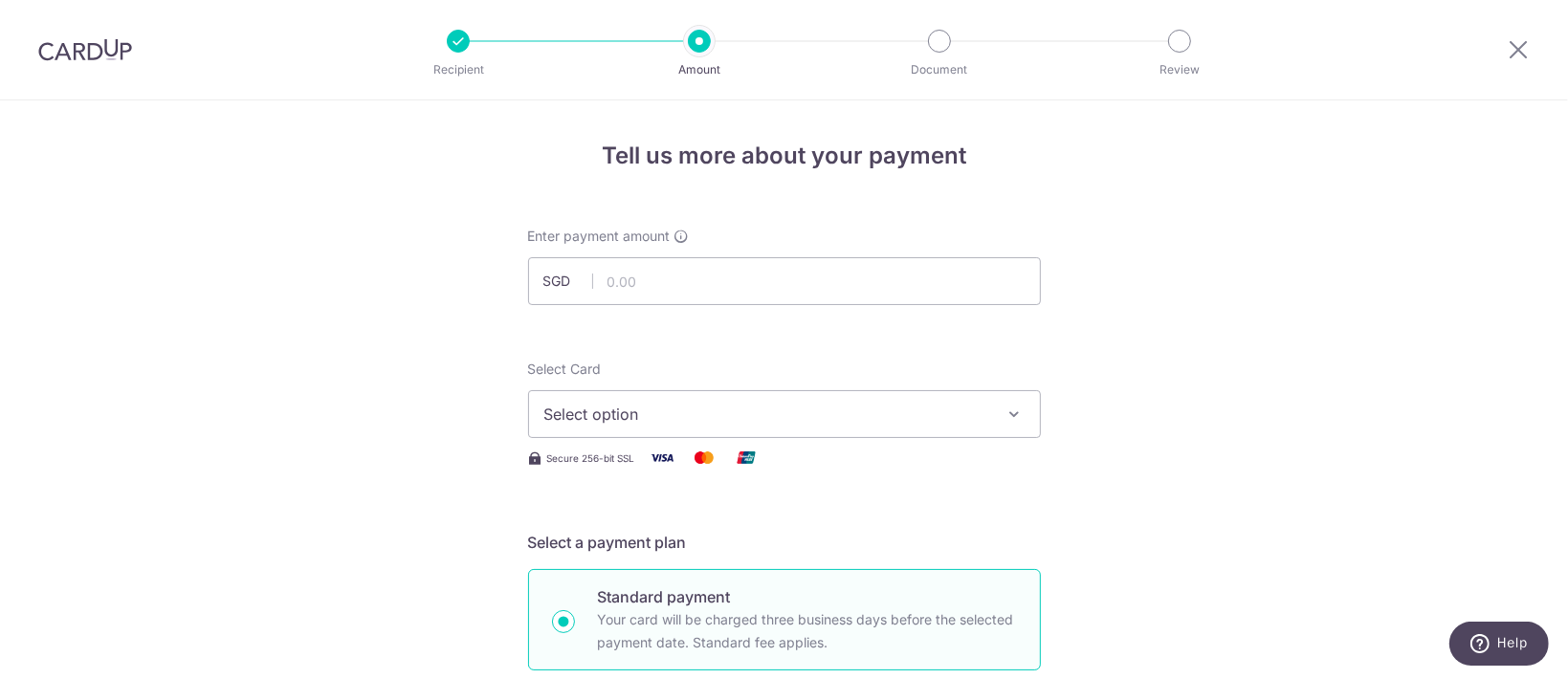 click on "Select option" at bounding box center (767, 414) 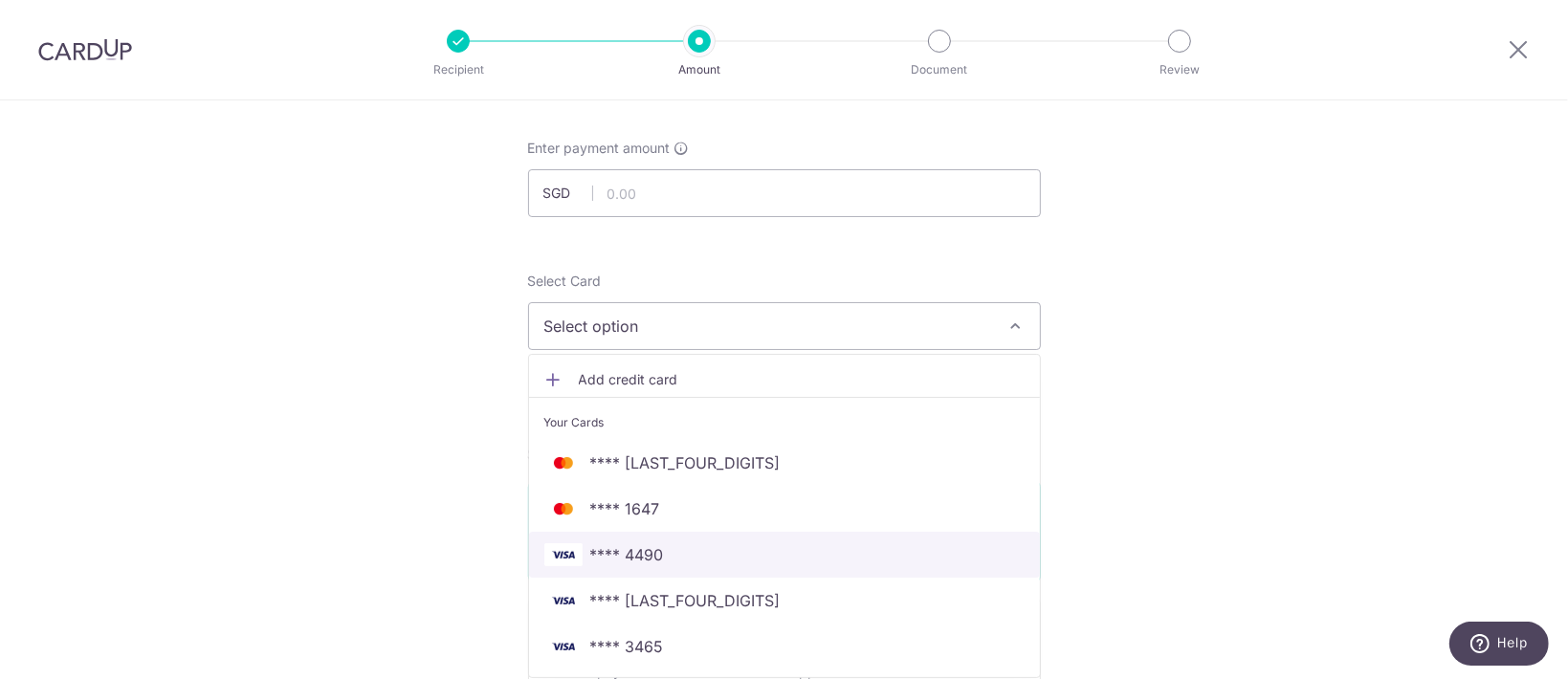 scroll, scrollTop: 127, scrollLeft: 0, axis: vertical 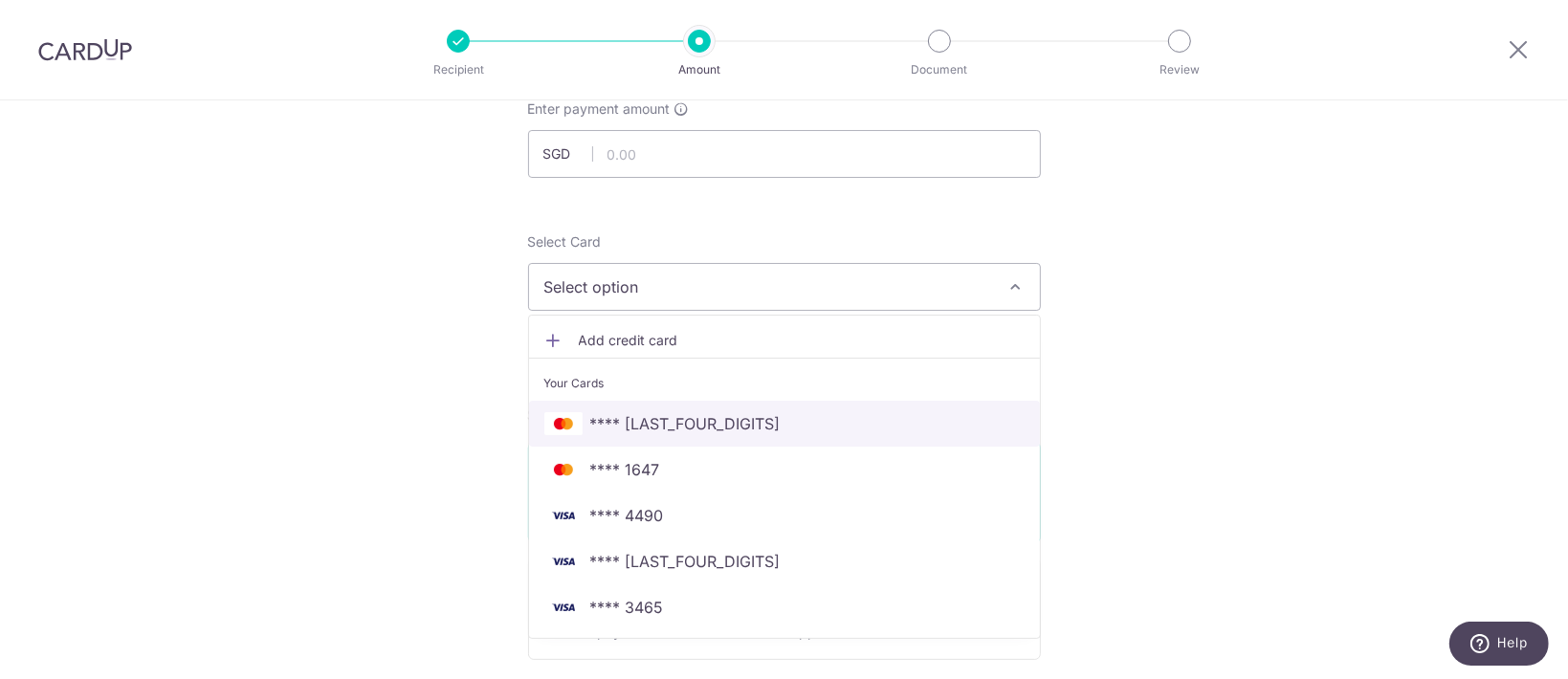 click on "**** [LAST_FOUR_DIGITS]" at bounding box center [784, 424] 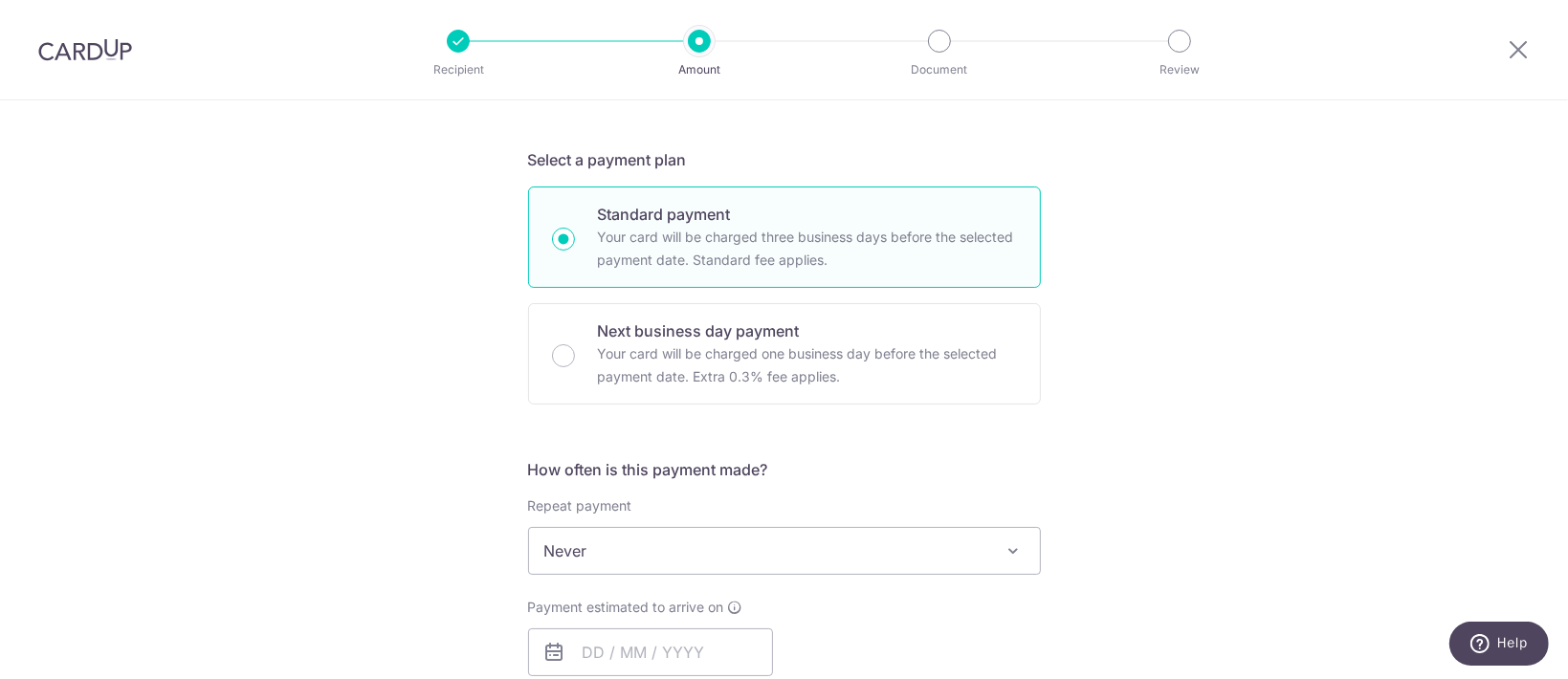 scroll, scrollTop: 637, scrollLeft: 0, axis: vertical 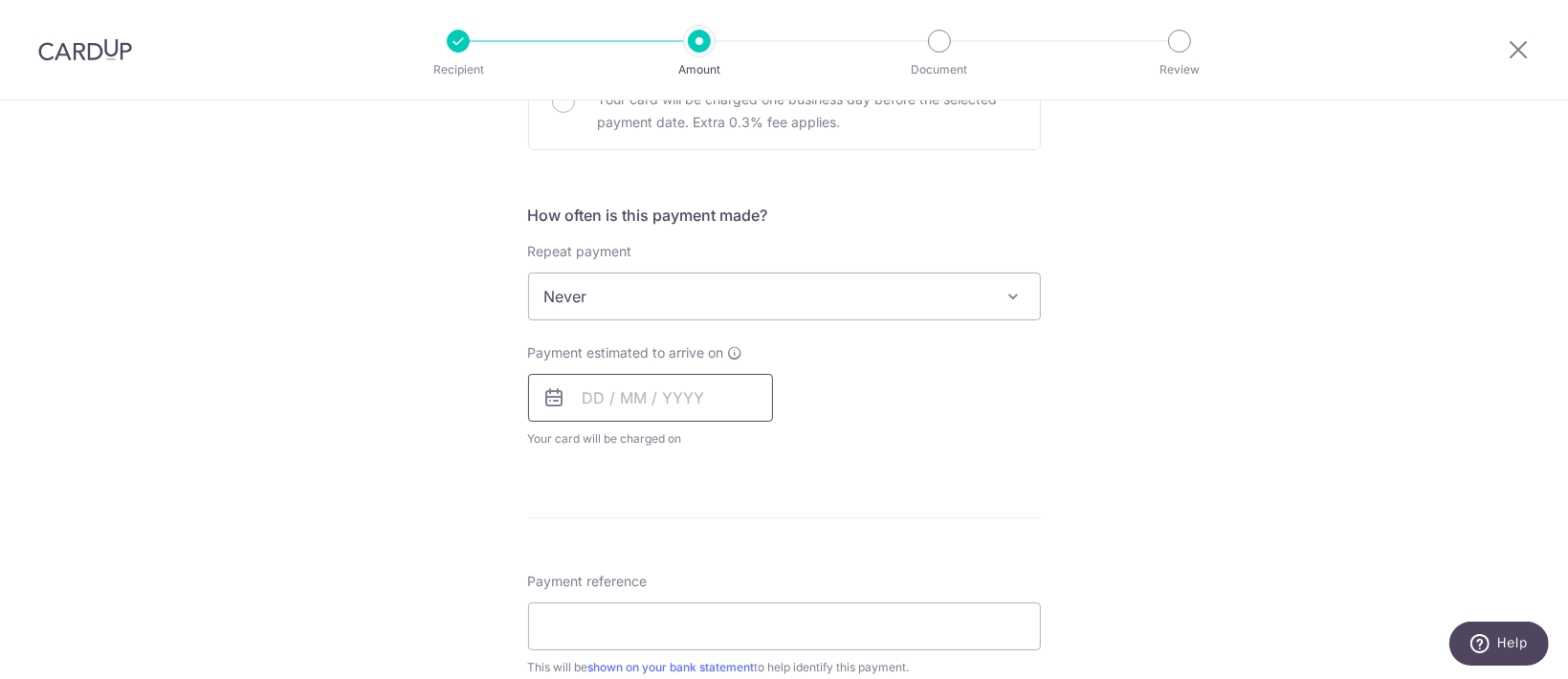 click at bounding box center (651, 398) 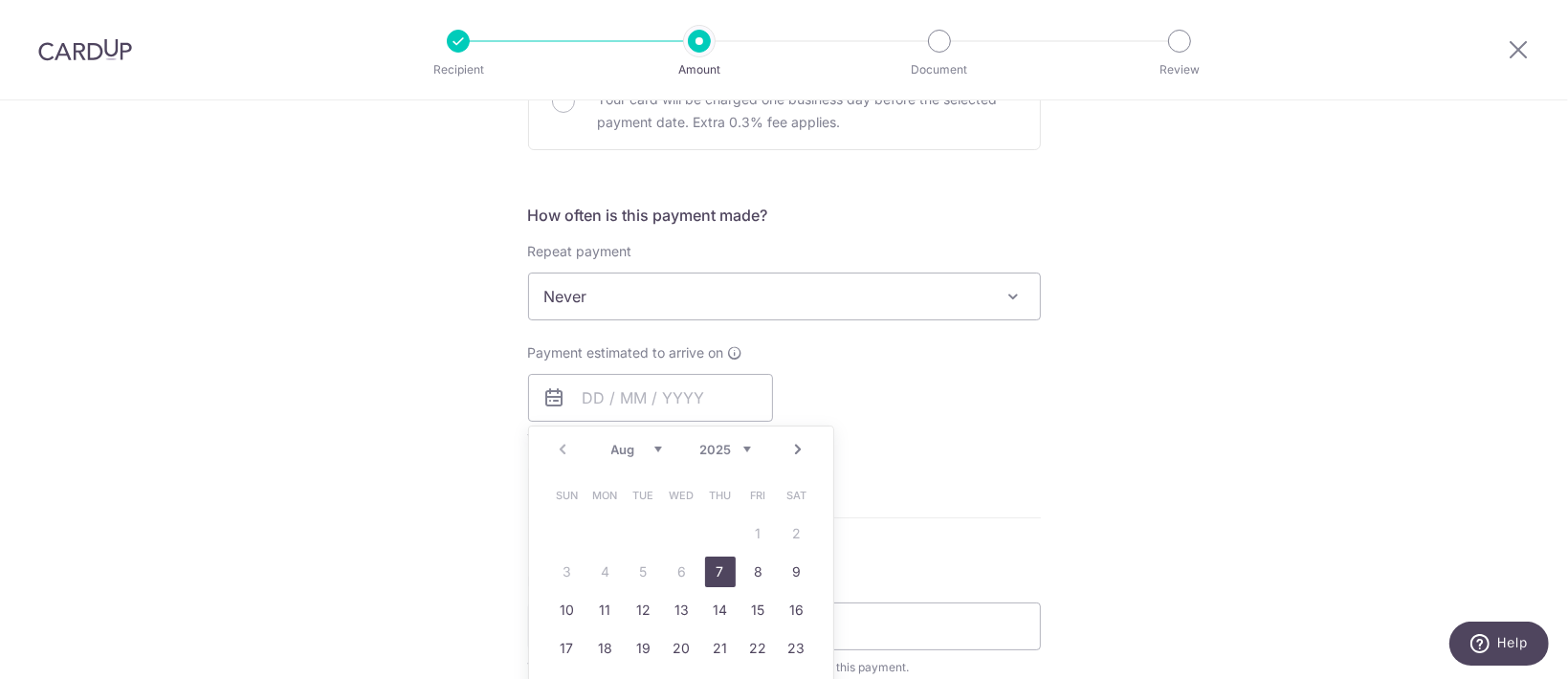 click on "7" at bounding box center [720, 572] 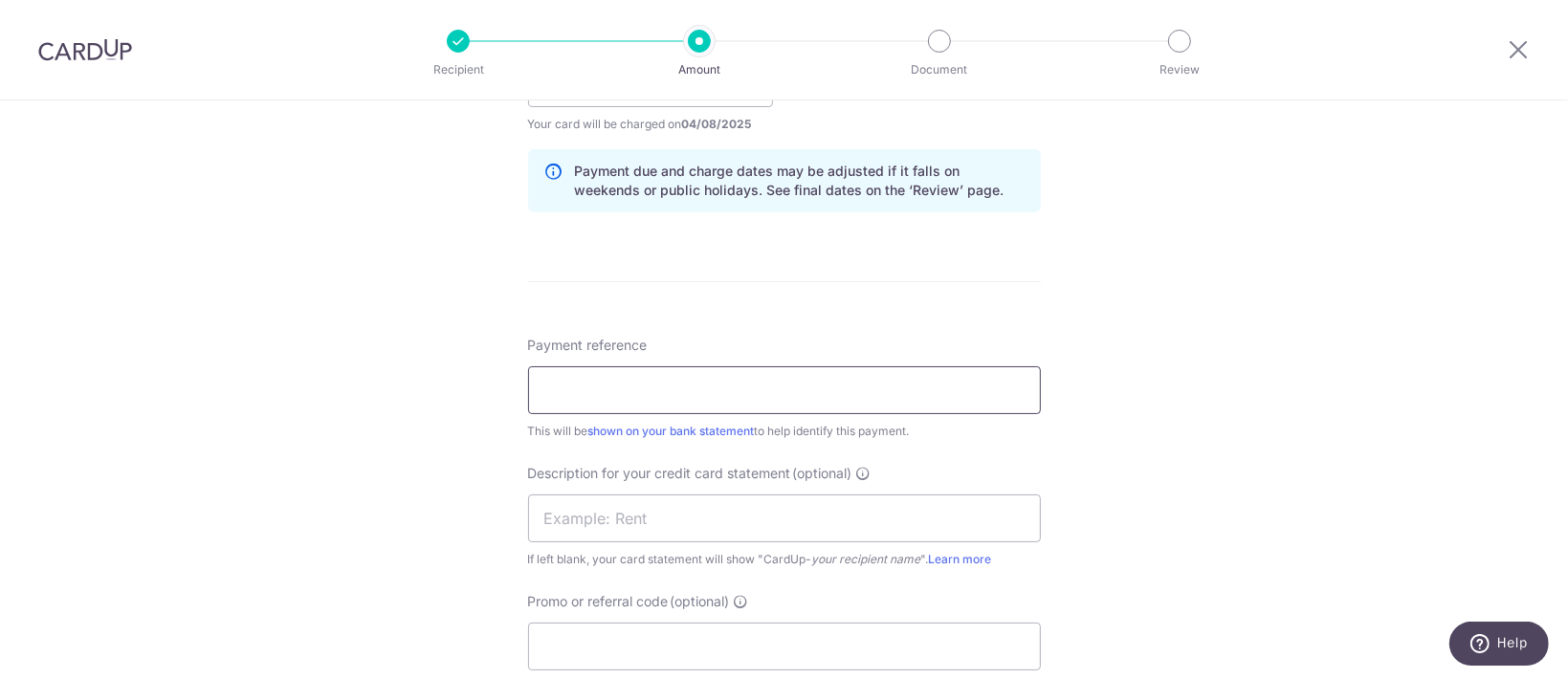 scroll, scrollTop: 1082, scrollLeft: 0, axis: vertical 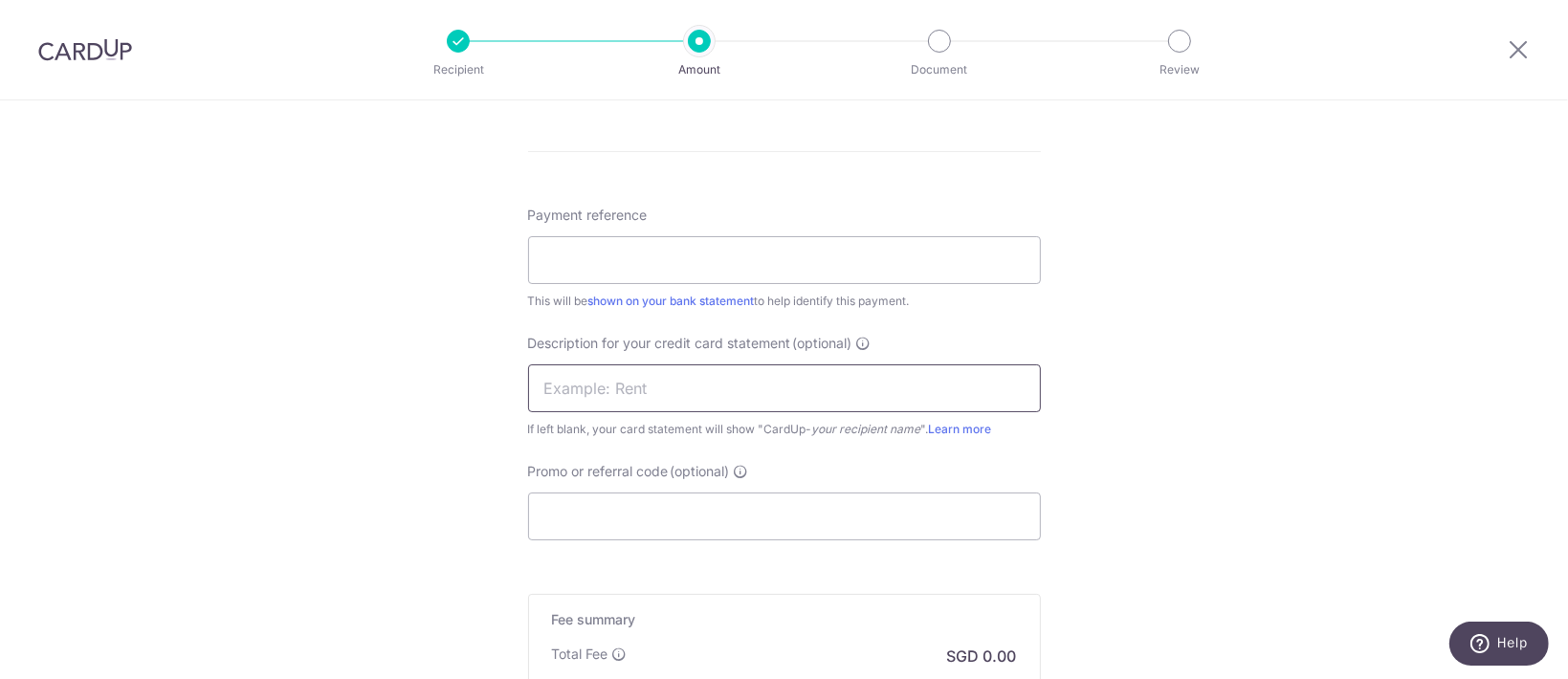 click at bounding box center (784, 388) 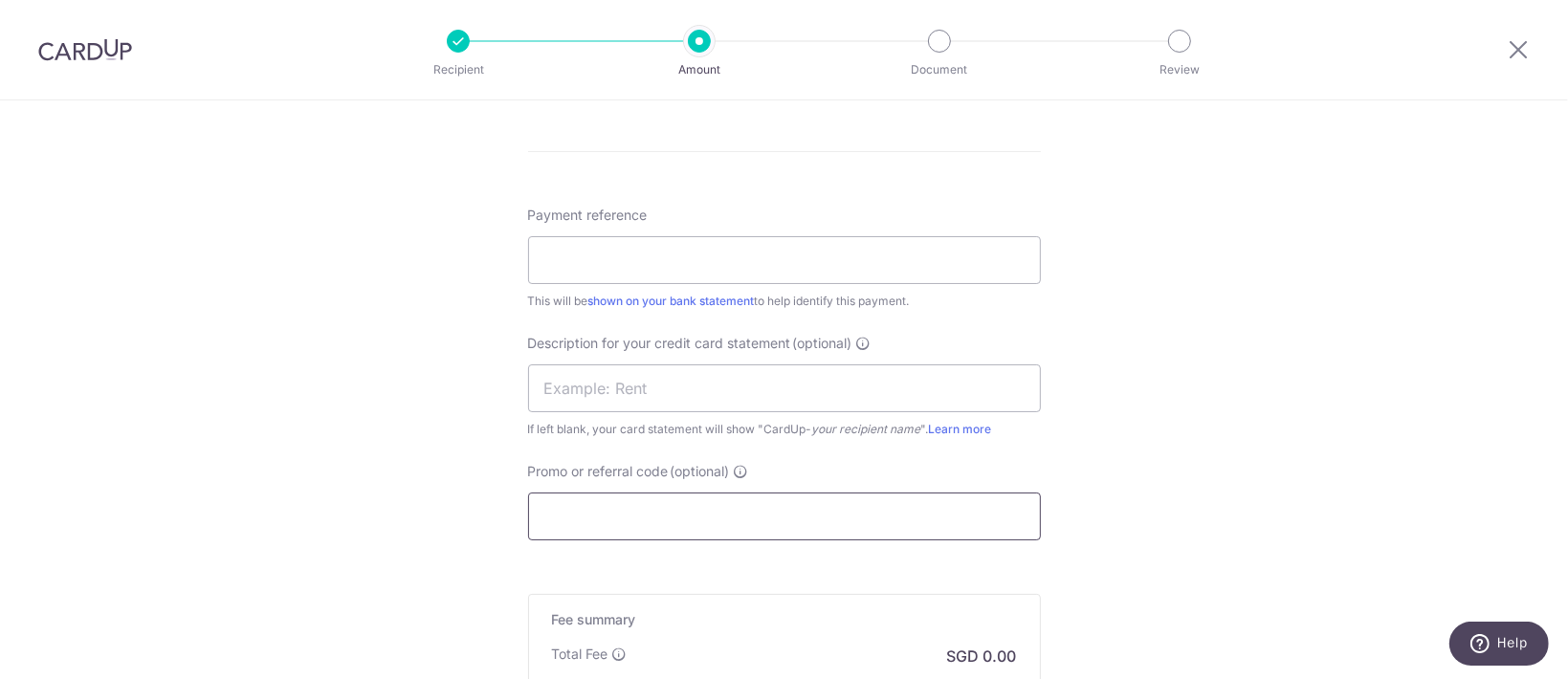 click on "Promo or referral code
(optional)" at bounding box center (784, 516) 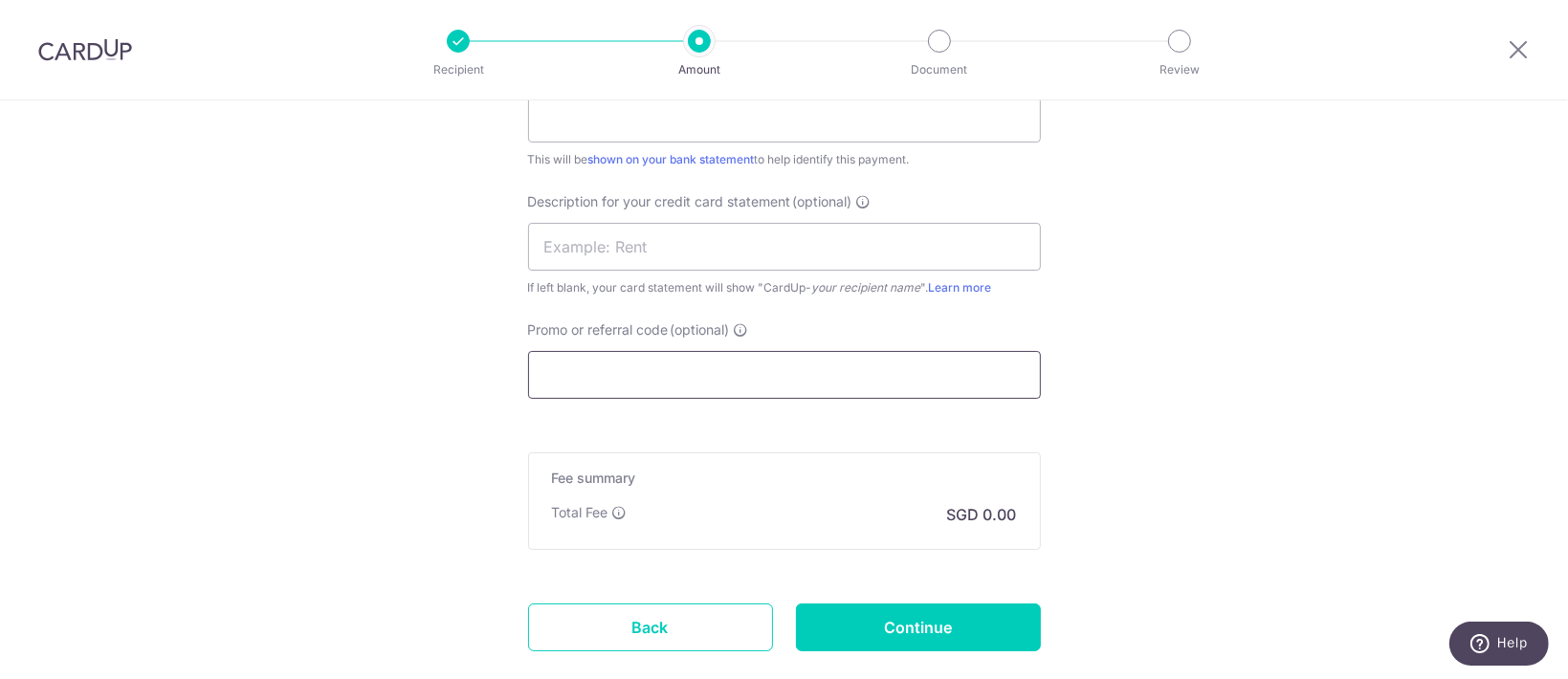 scroll, scrollTop: 1336, scrollLeft: 0, axis: vertical 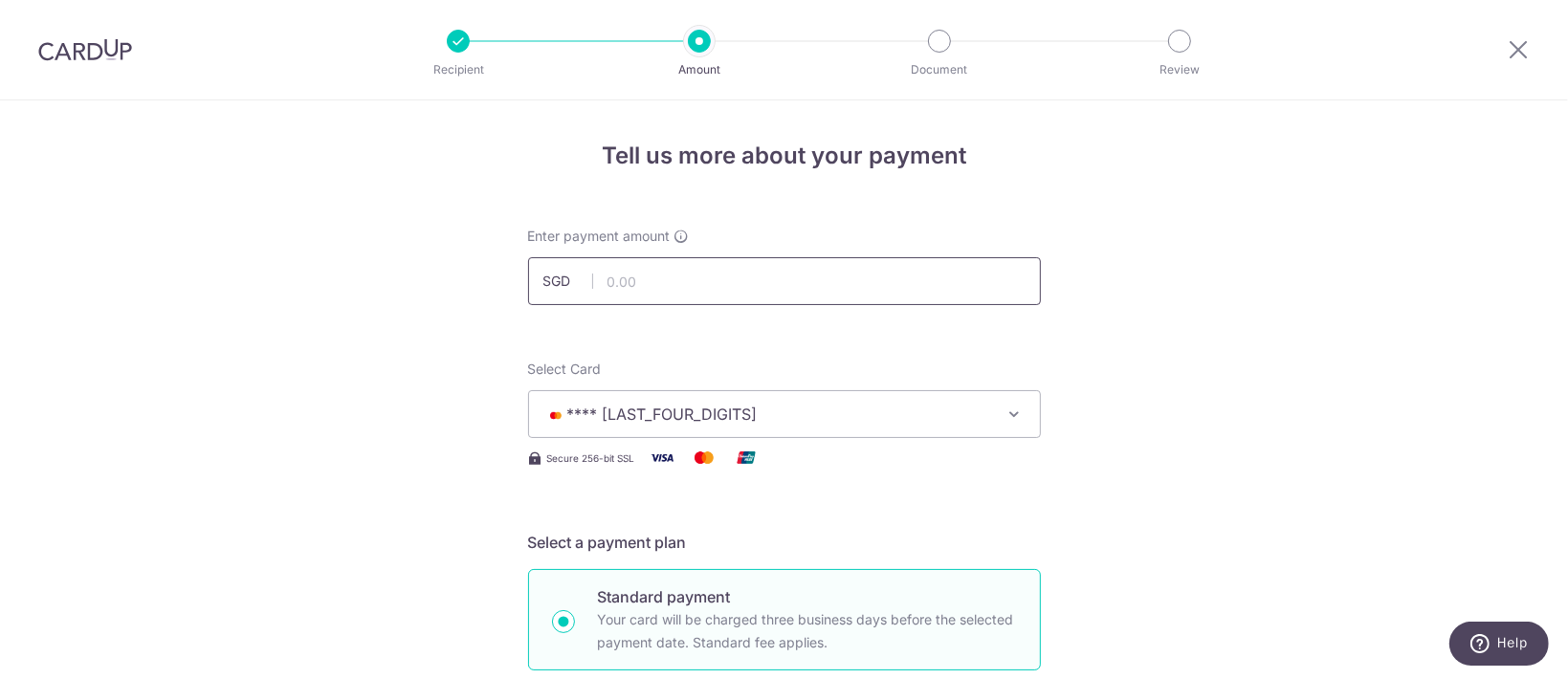 click at bounding box center (784, 281) 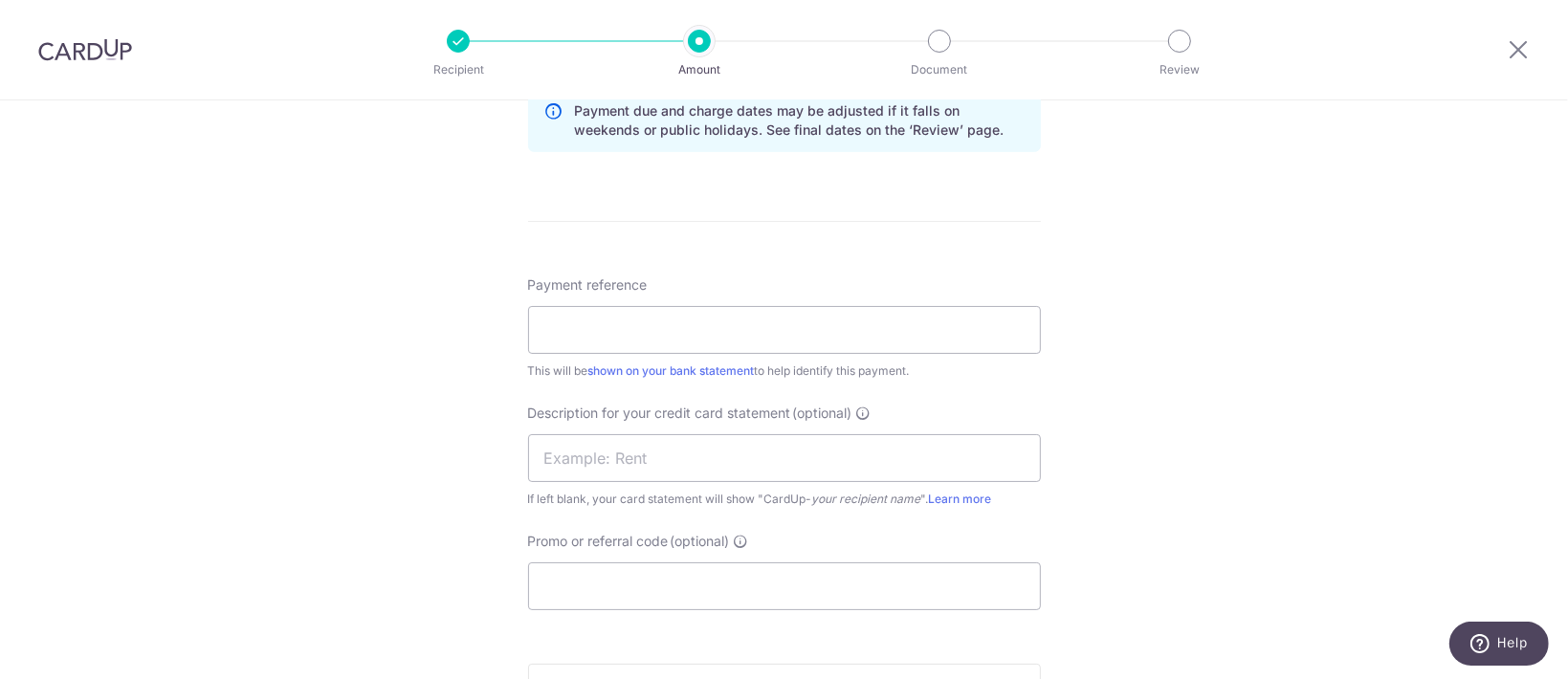 scroll, scrollTop: 1147, scrollLeft: 0, axis: vertical 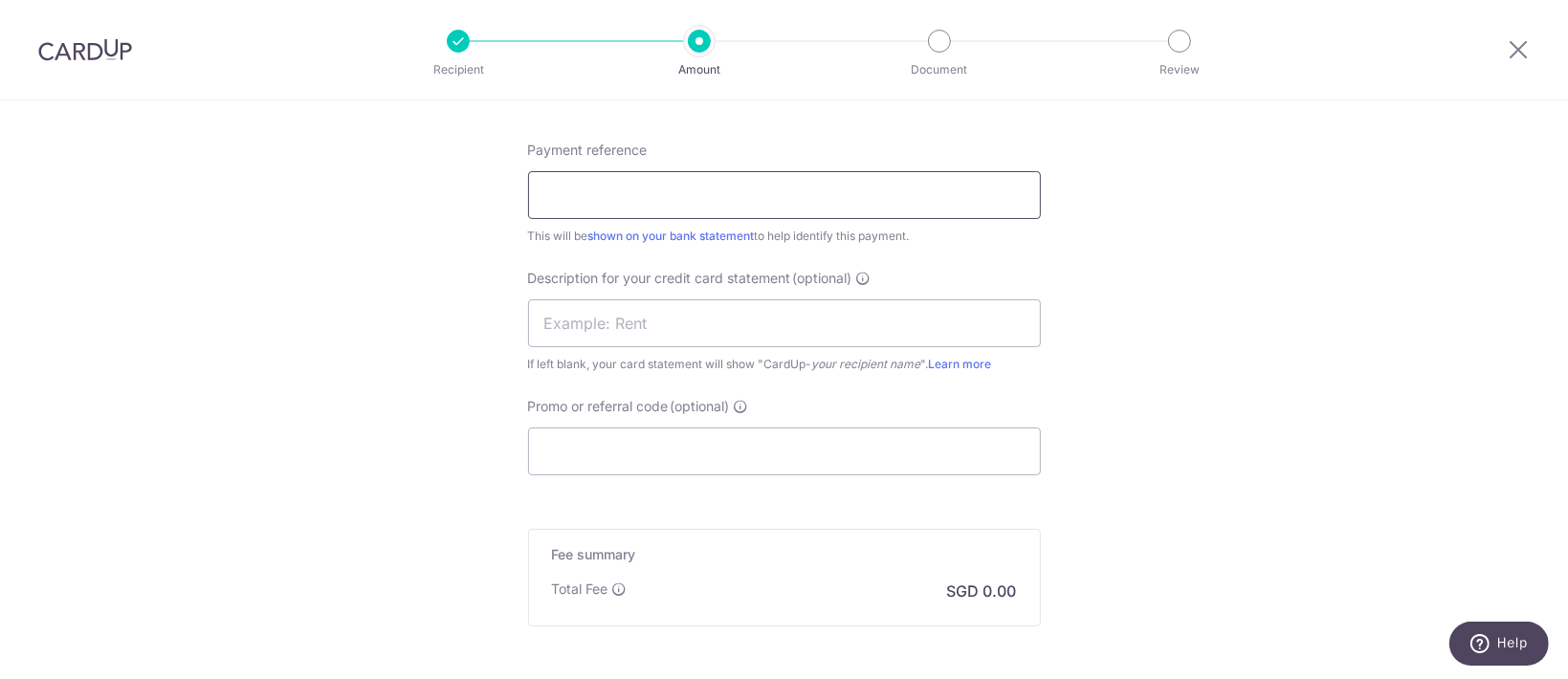 click on "Payment reference" at bounding box center [784, 195] 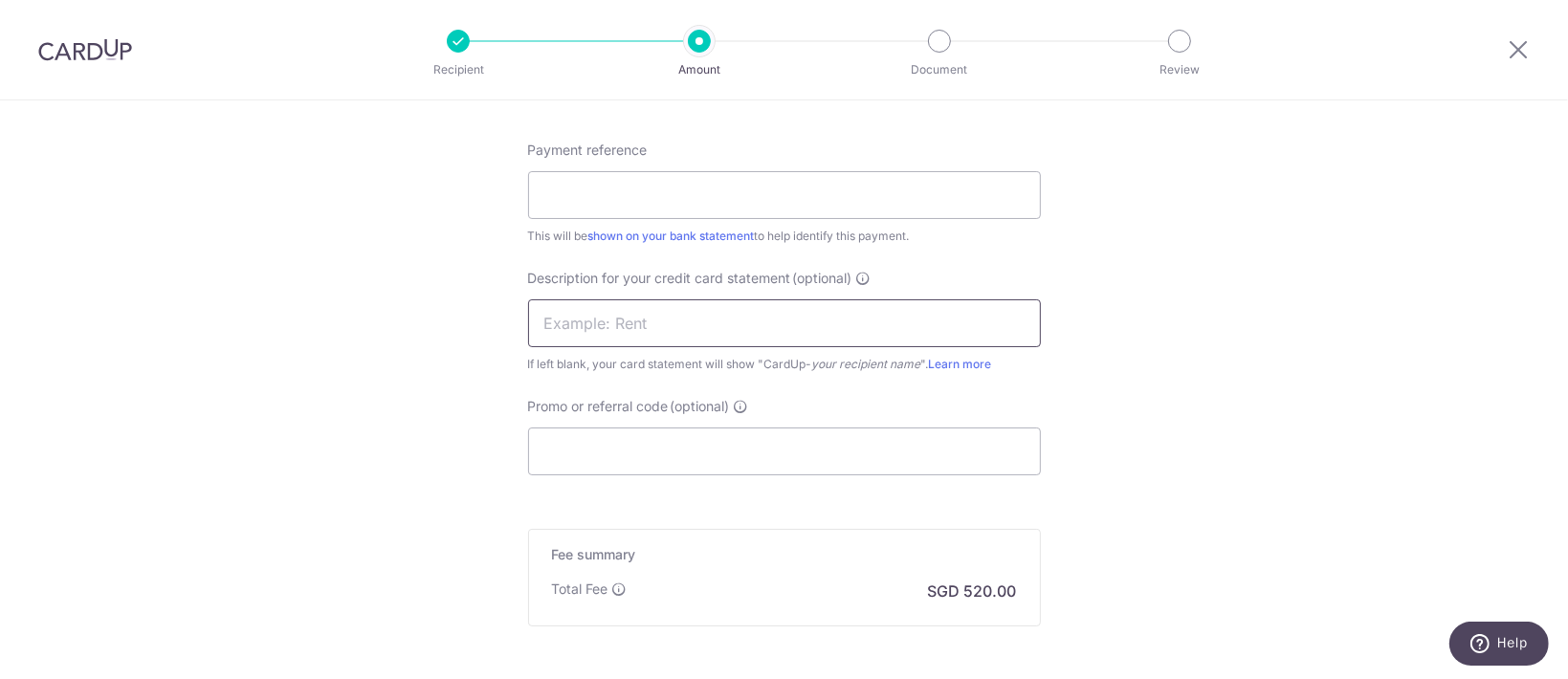 click at bounding box center [784, 323] 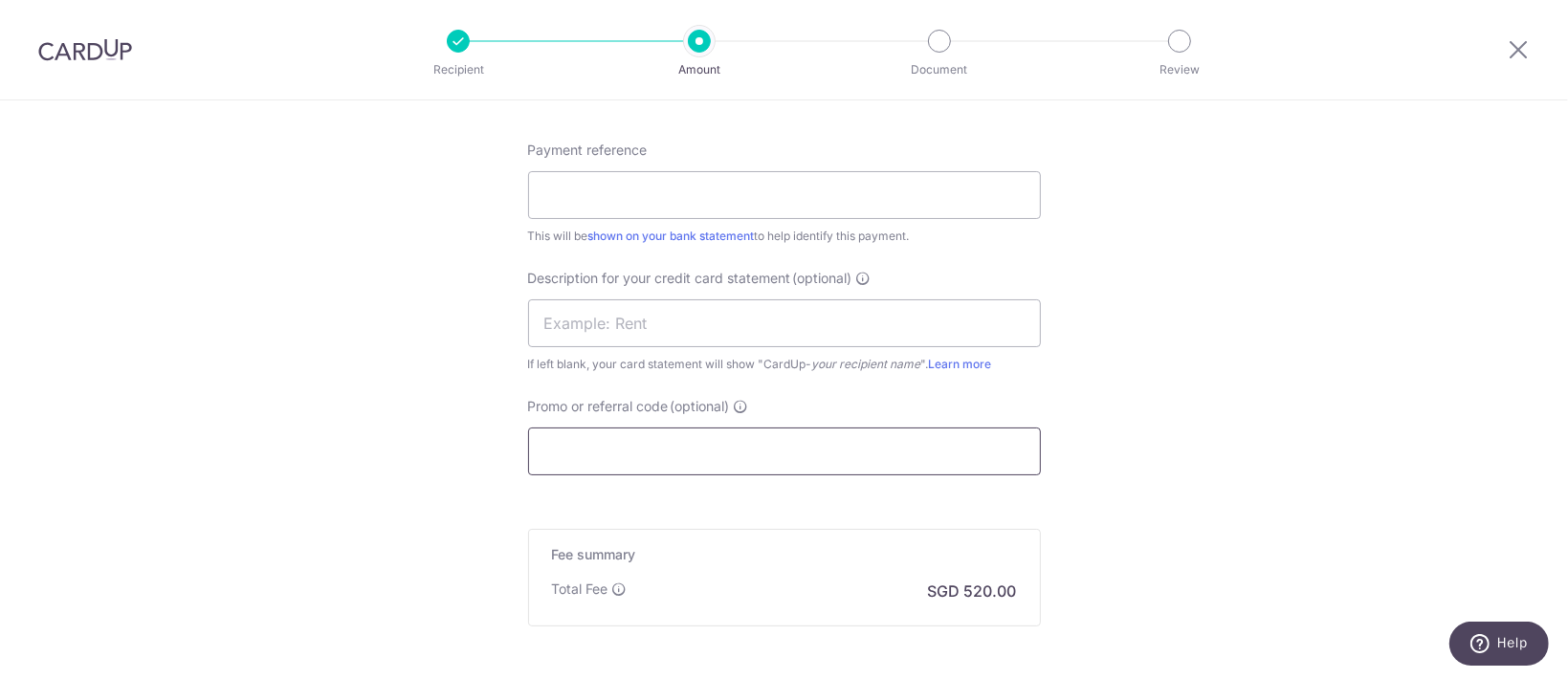 click on "Promo or referral code
(optional)" at bounding box center [784, 451] 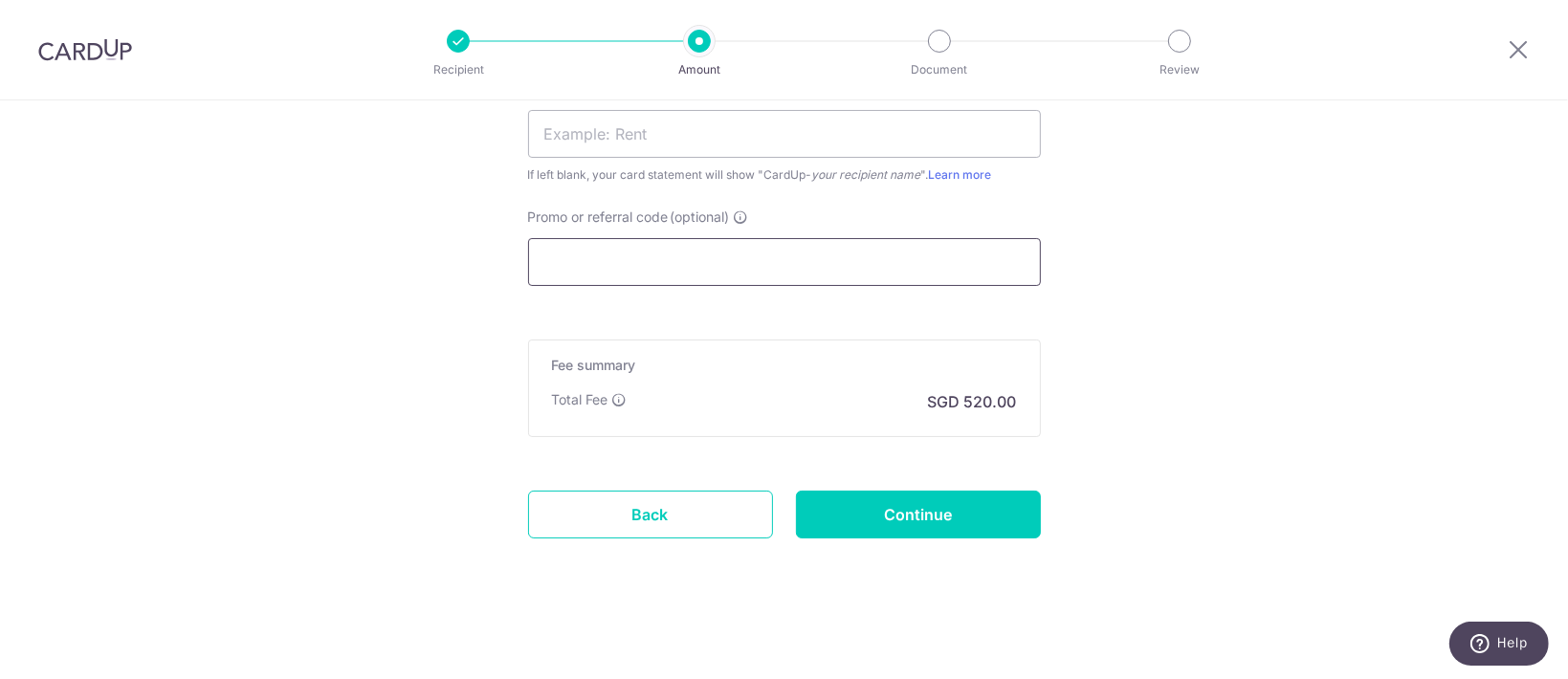 scroll, scrollTop: 953, scrollLeft: 0, axis: vertical 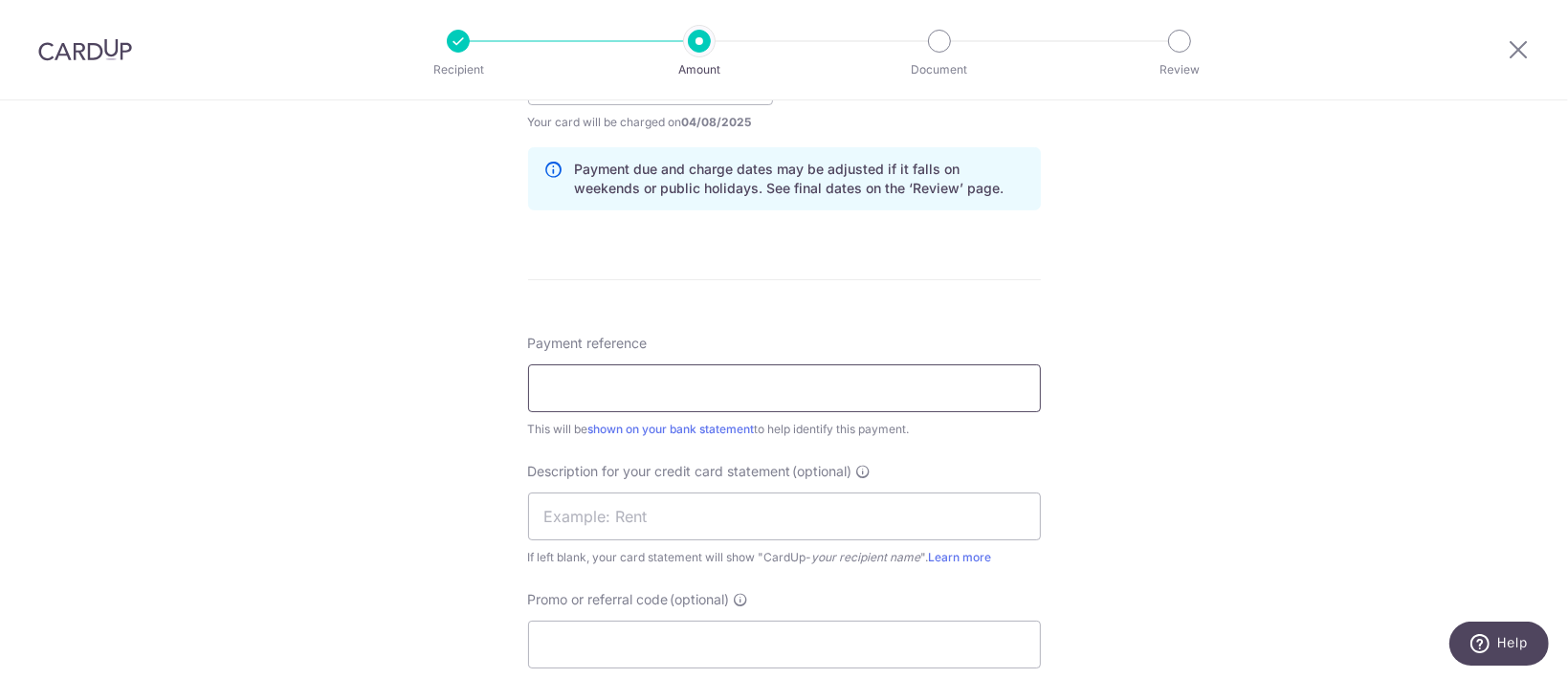 click on "Payment reference" at bounding box center [784, 388] 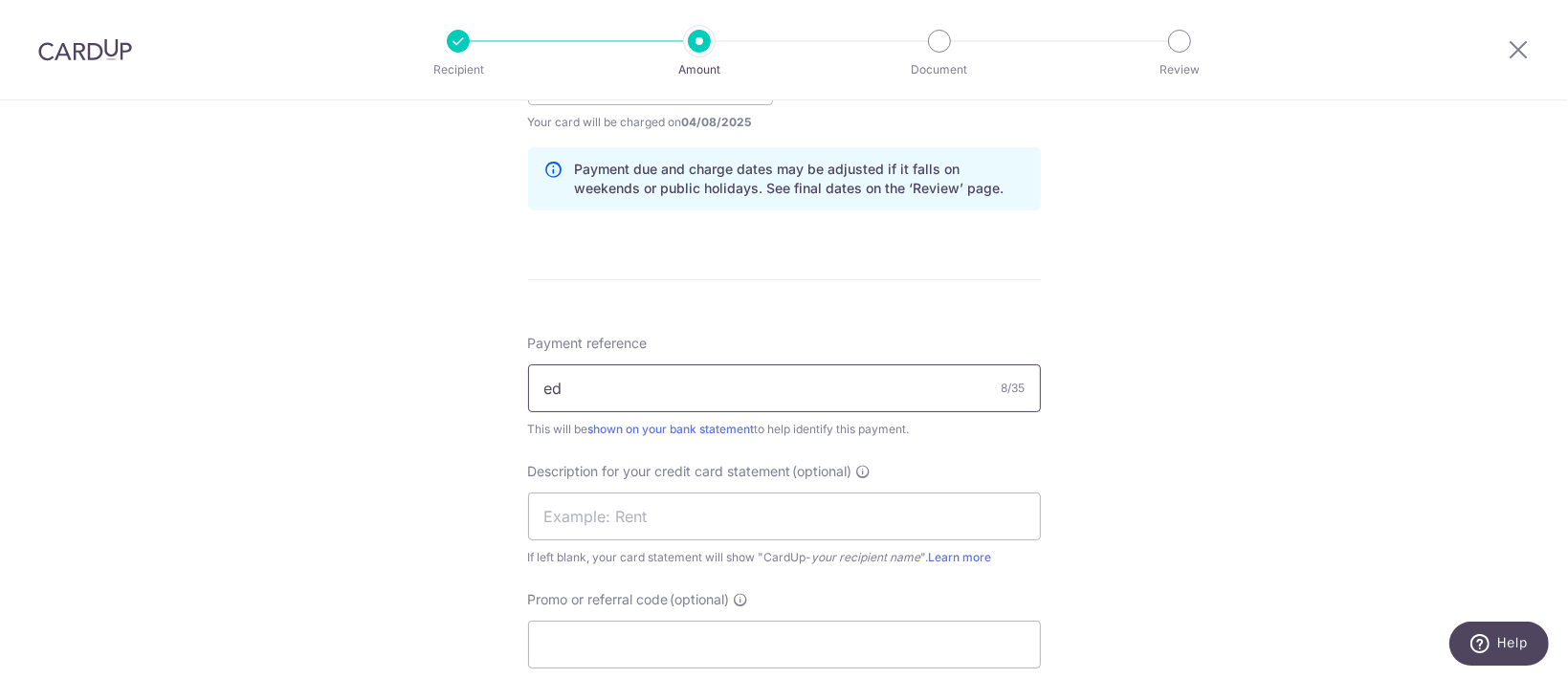 type on "e" 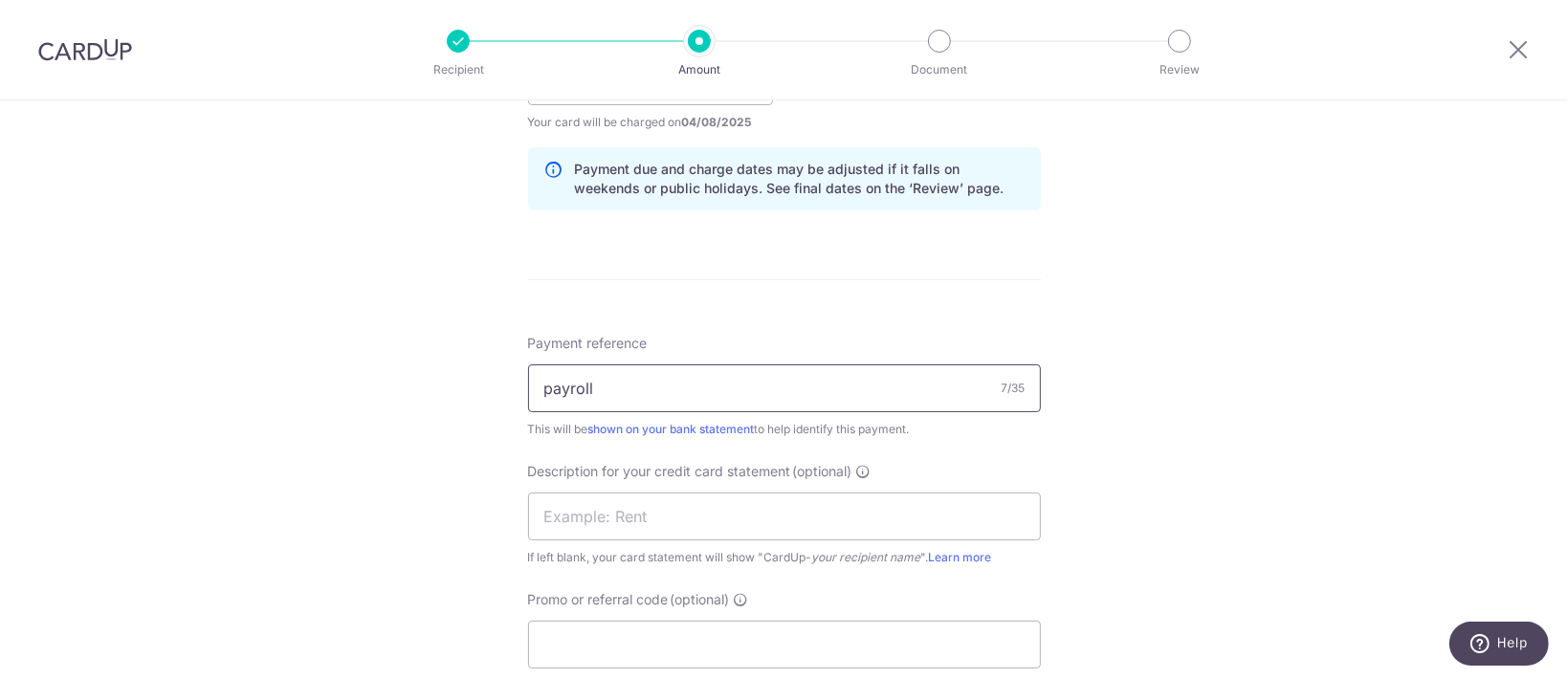 scroll, scrollTop: 1082, scrollLeft: 0, axis: vertical 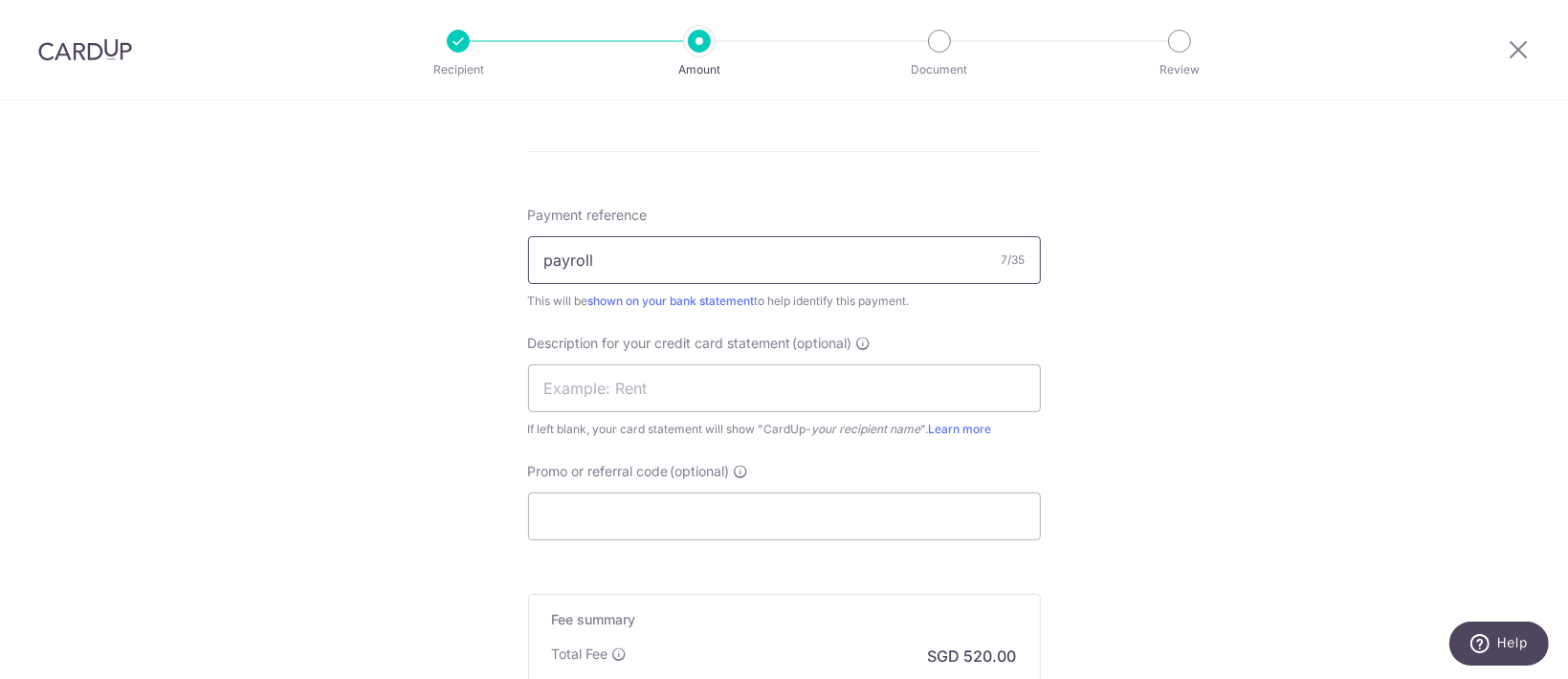 type on "payroll" 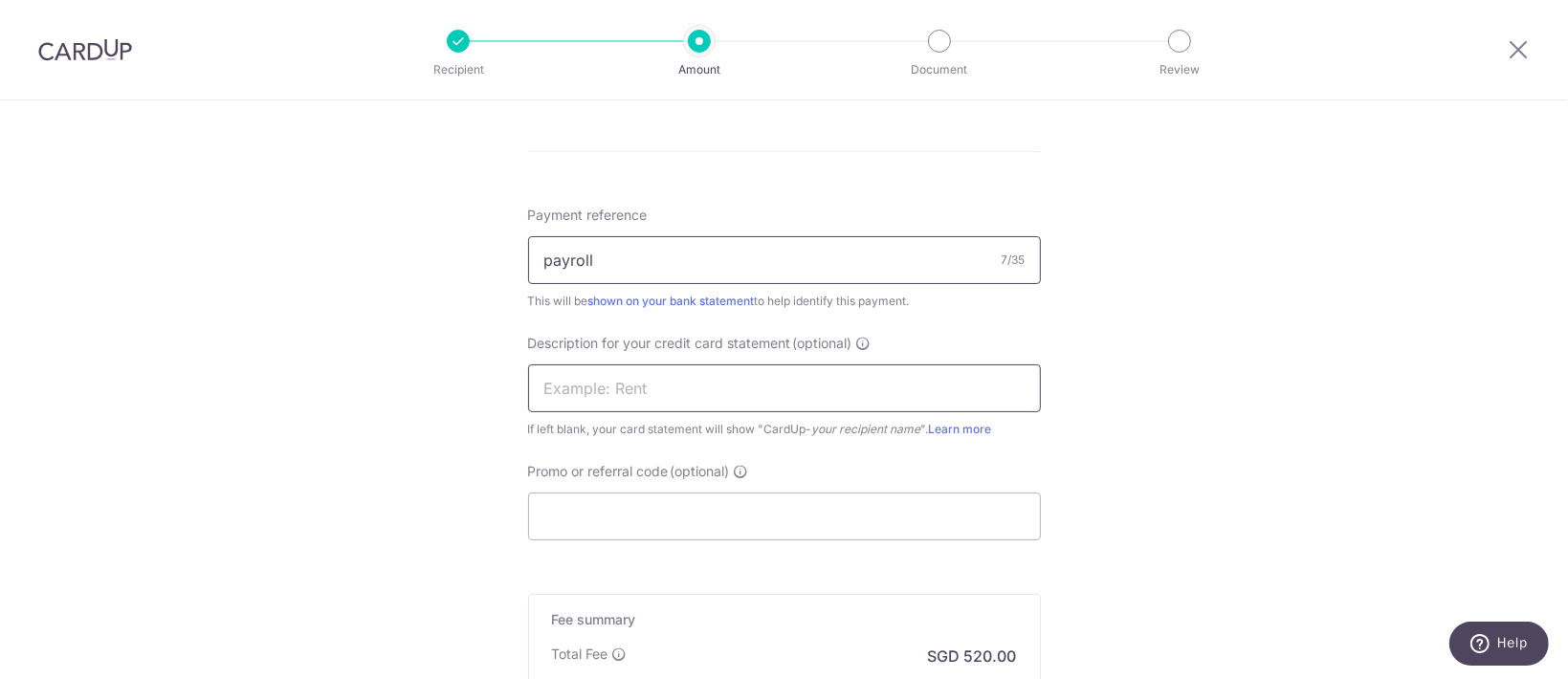 click at bounding box center (784, 388) 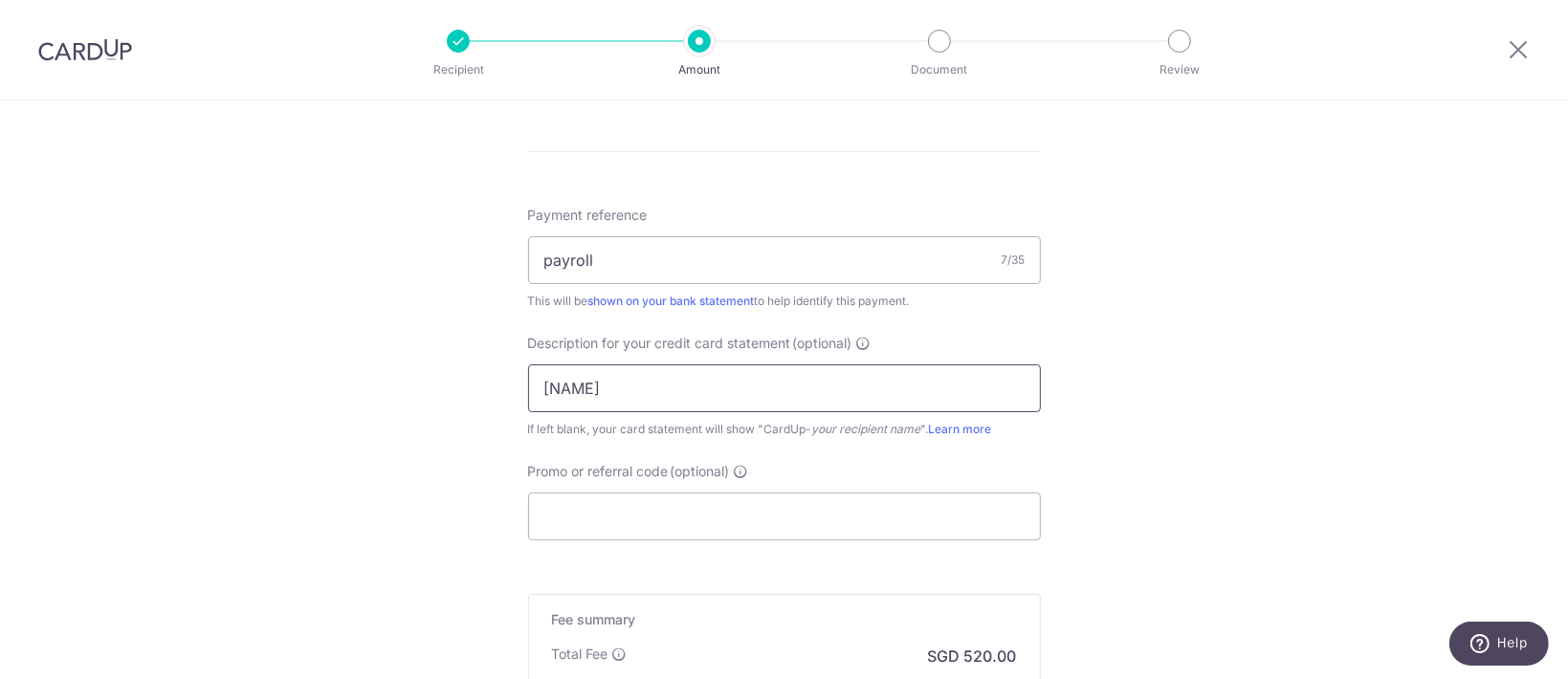 scroll, scrollTop: 1336, scrollLeft: 0, axis: vertical 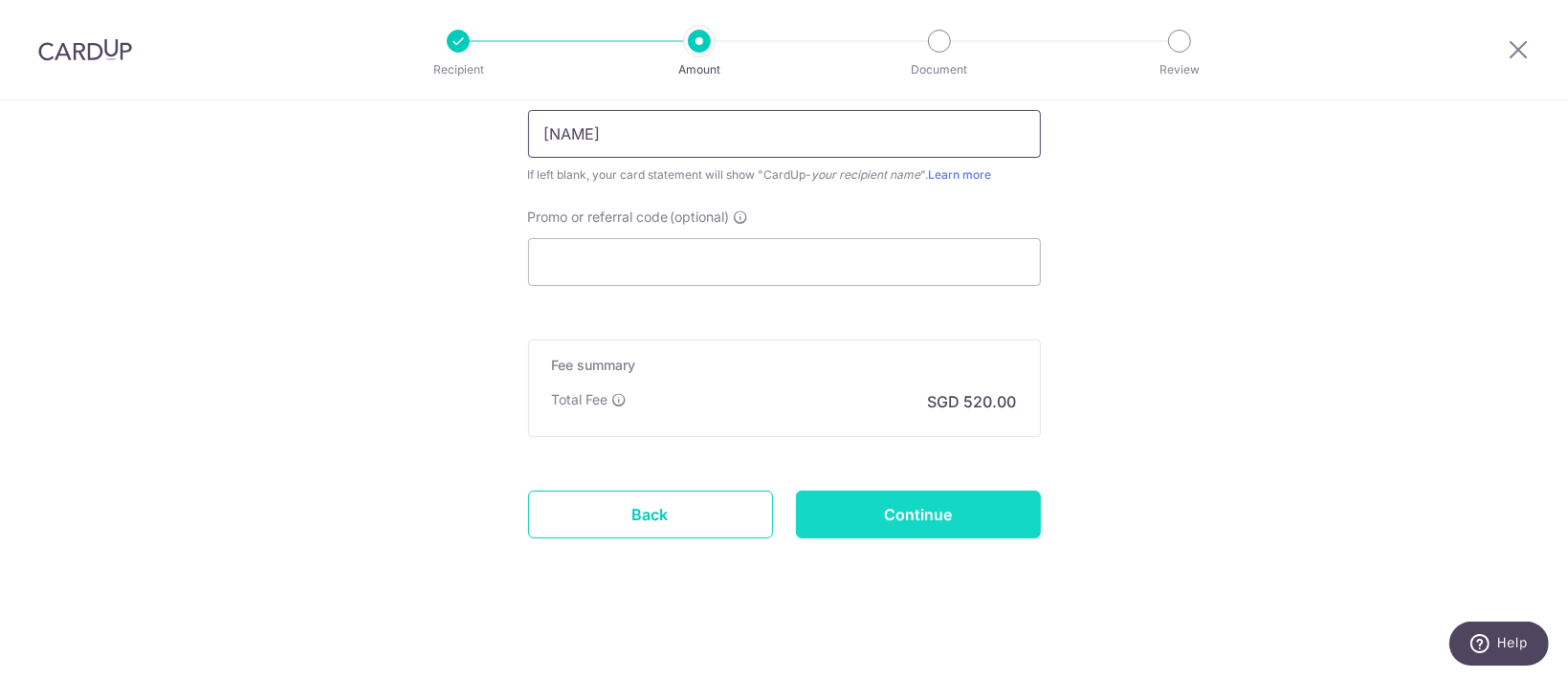 type on "[NAME]" 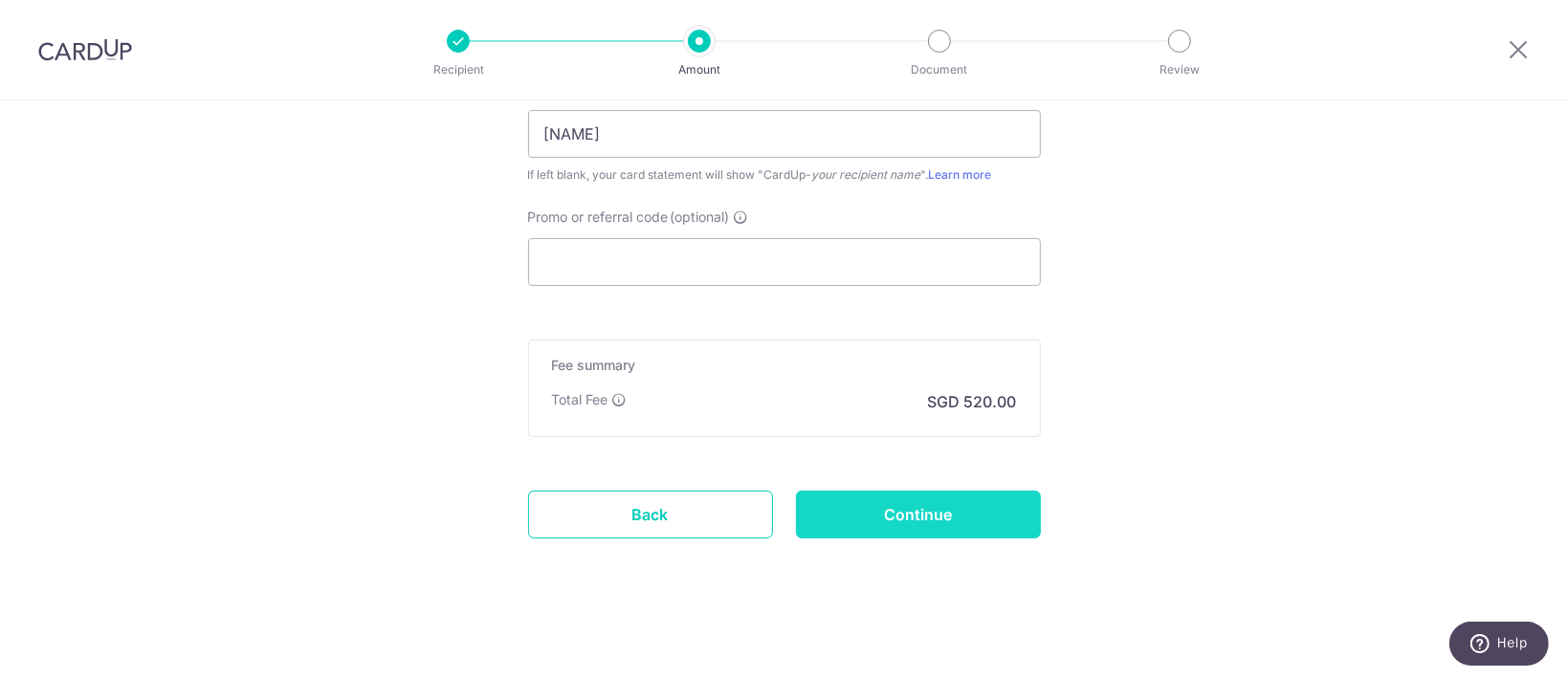 click on "Continue" at bounding box center [918, 515] 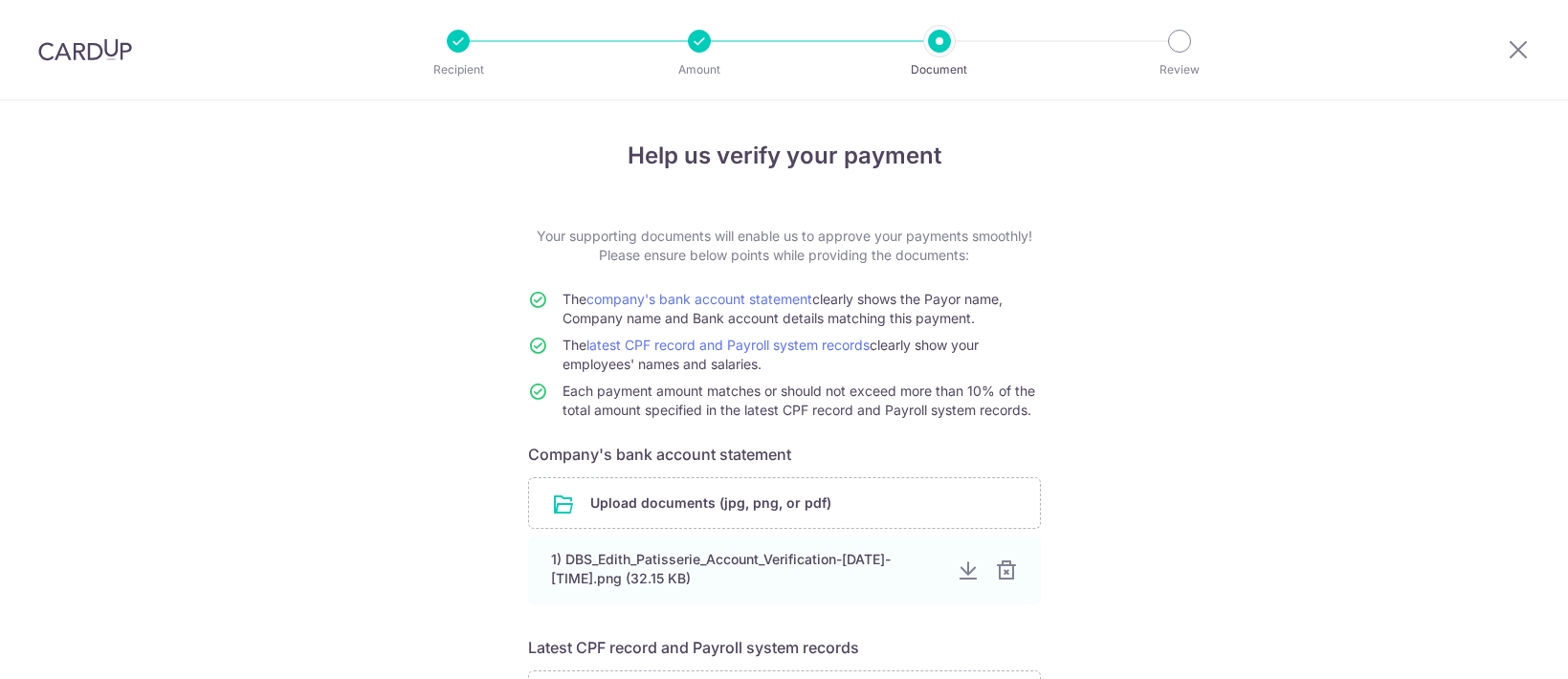 scroll, scrollTop: 0, scrollLeft: 0, axis: both 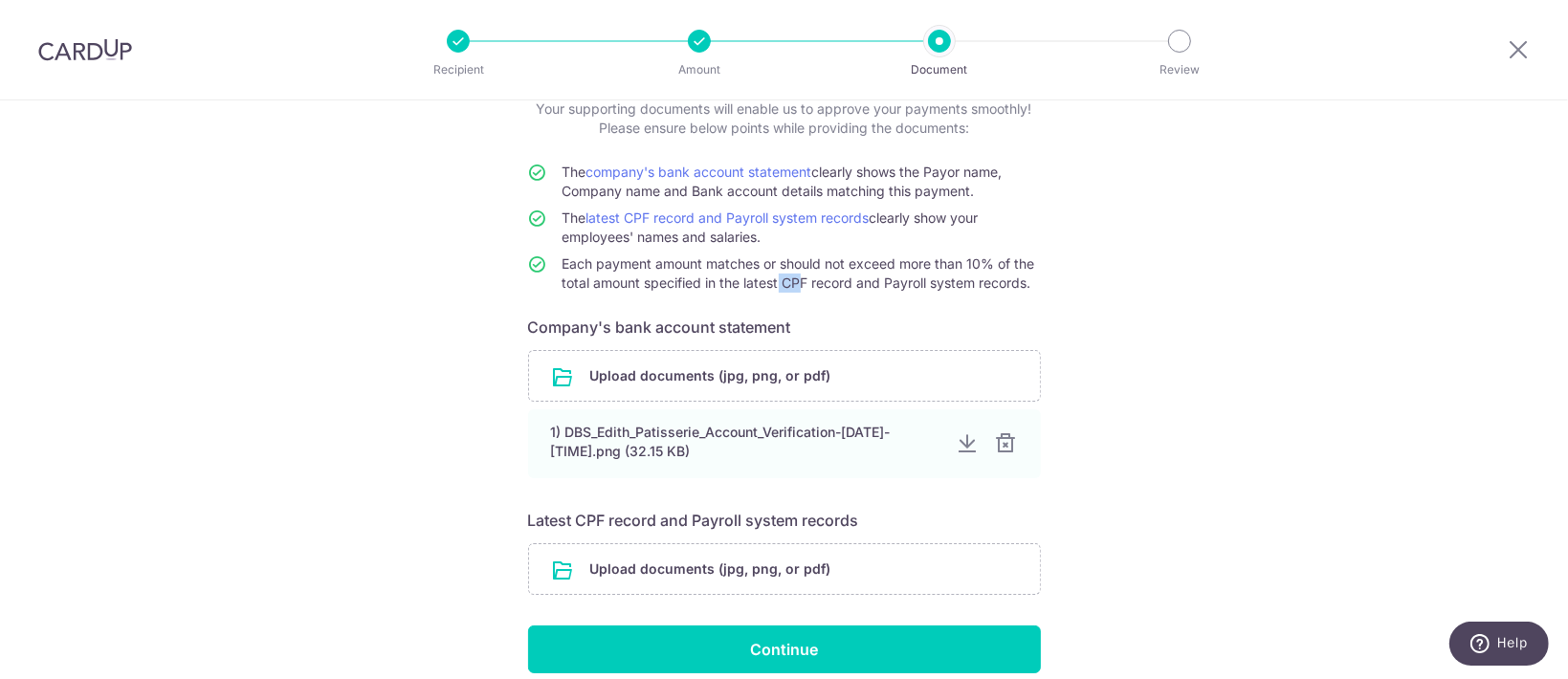 drag, startPoint x: 769, startPoint y: 274, endPoint x: 784, endPoint y: 285, distance: 18.601075 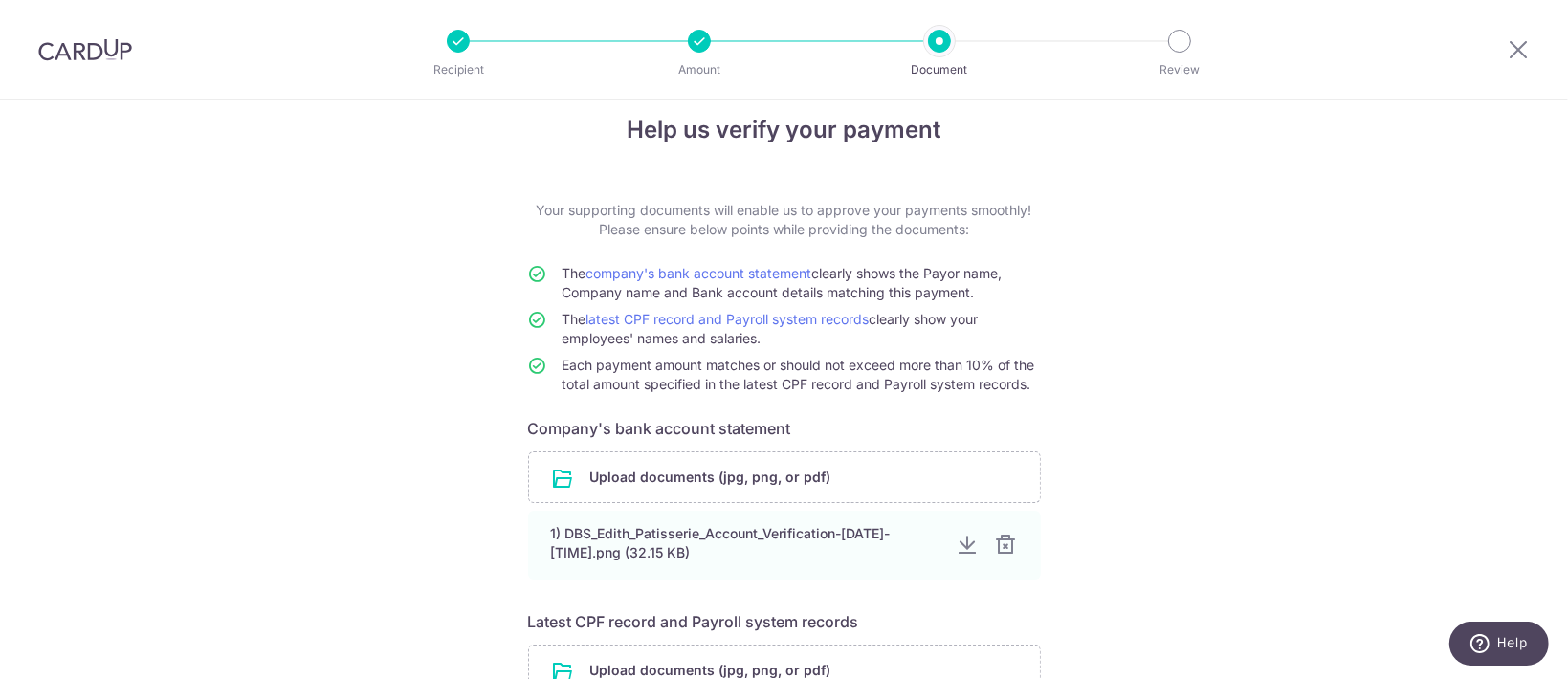 scroll, scrollTop: 0, scrollLeft: 0, axis: both 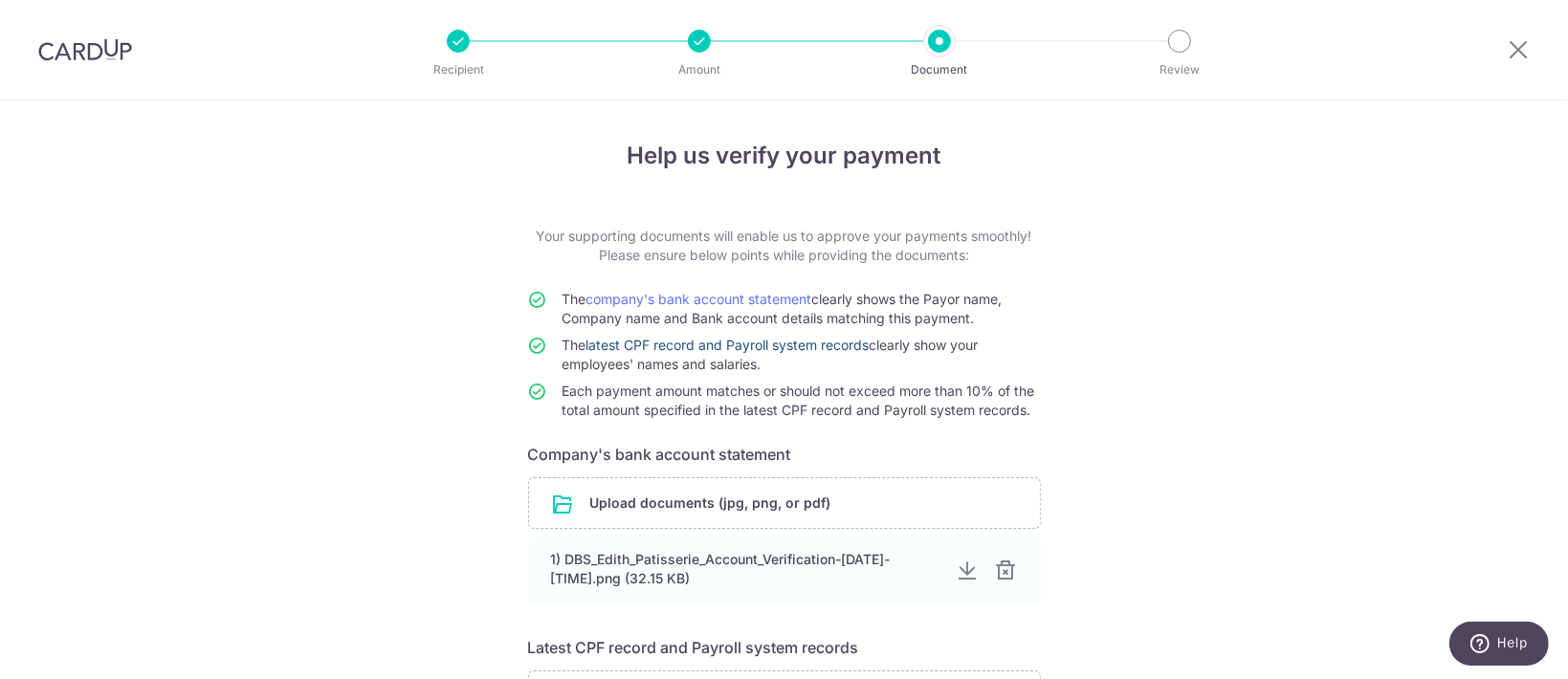 click on "latest CPF record and Payroll system records" at bounding box center [728, 344] 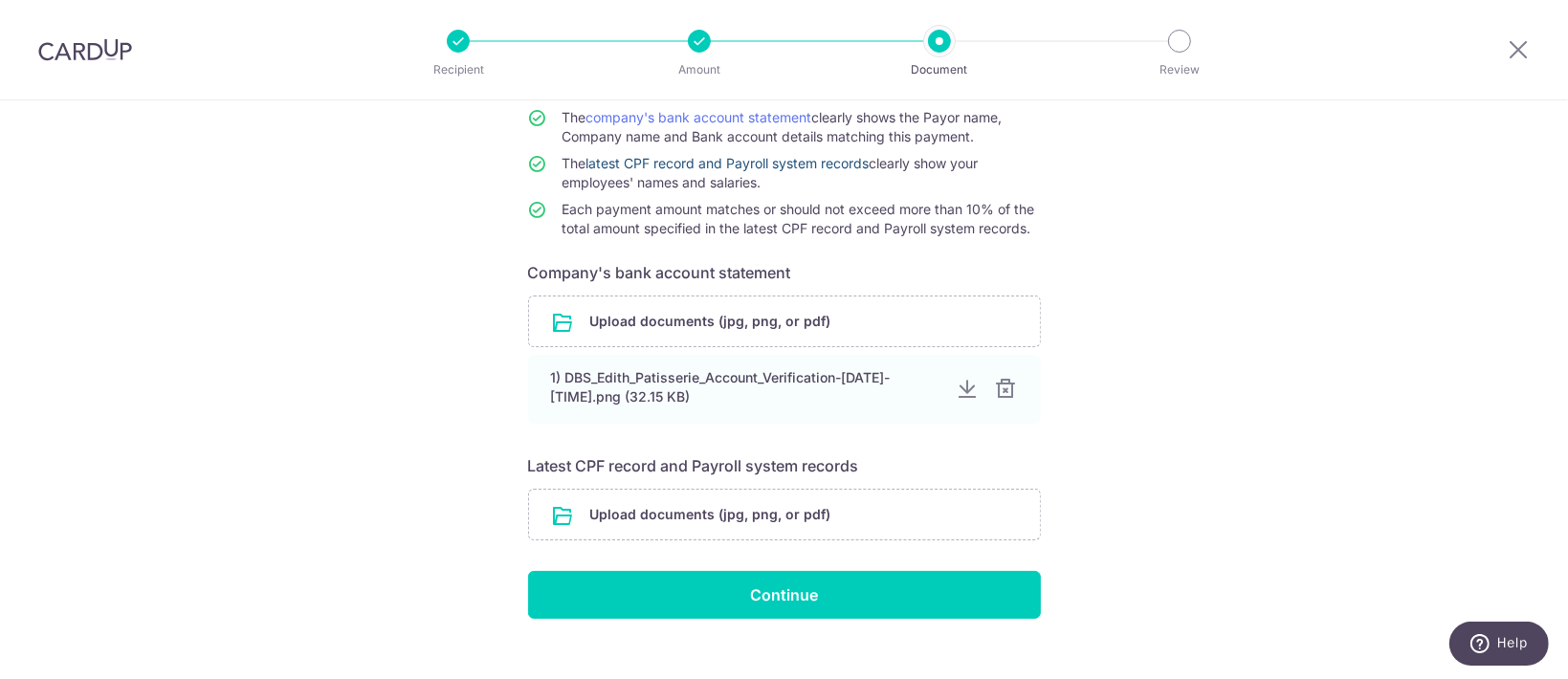scroll, scrollTop: 210, scrollLeft: 0, axis: vertical 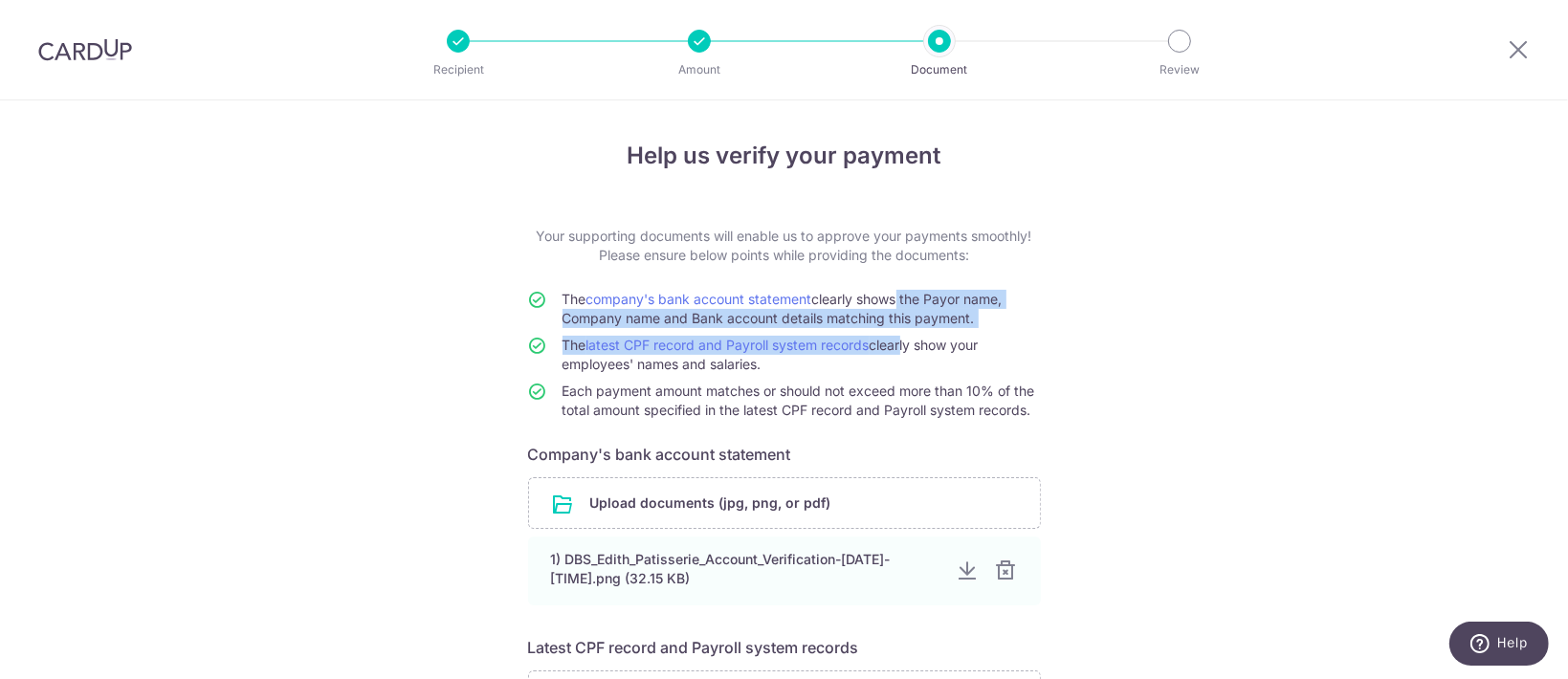 drag, startPoint x: 895, startPoint y: 296, endPoint x: 894, endPoint y: 344, distance: 48.01 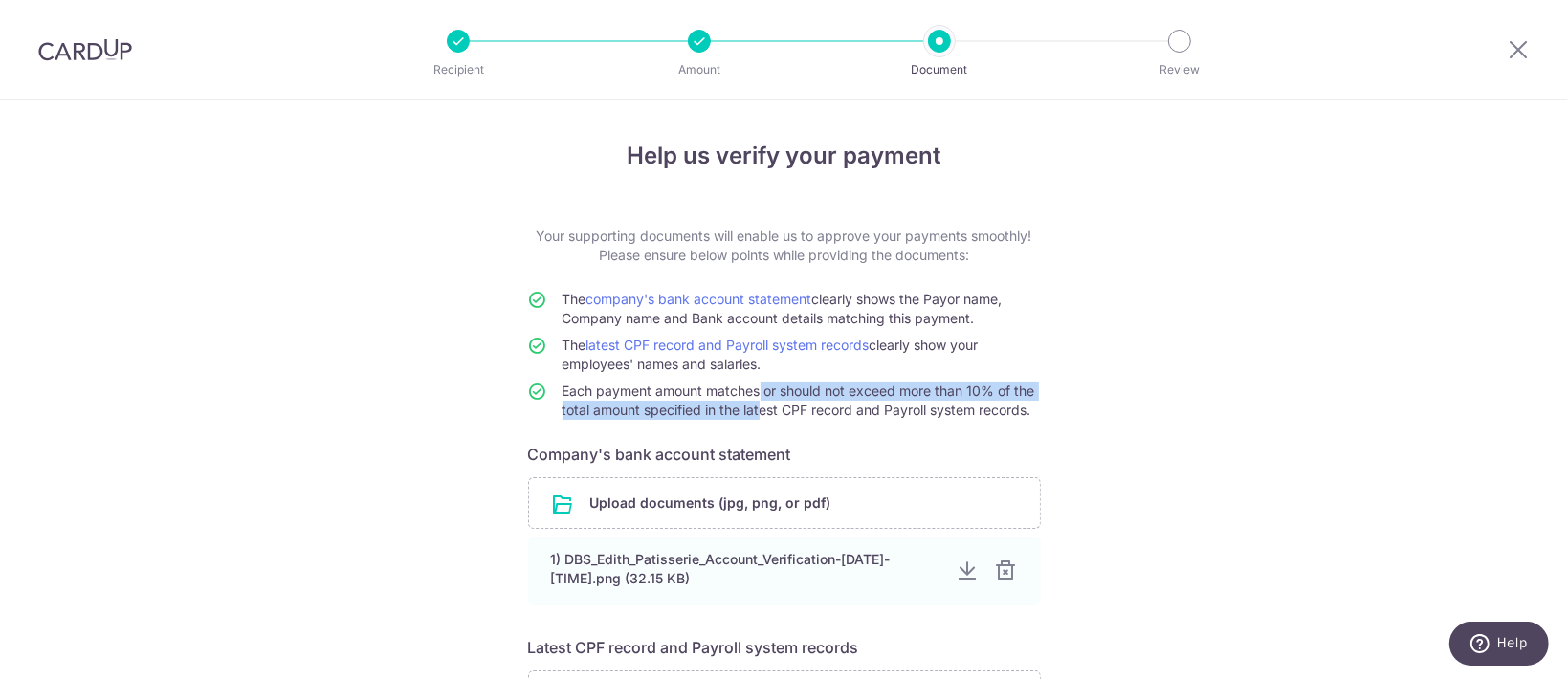 drag, startPoint x: 748, startPoint y: 387, endPoint x: 750, endPoint y: 420, distance: 33.060551 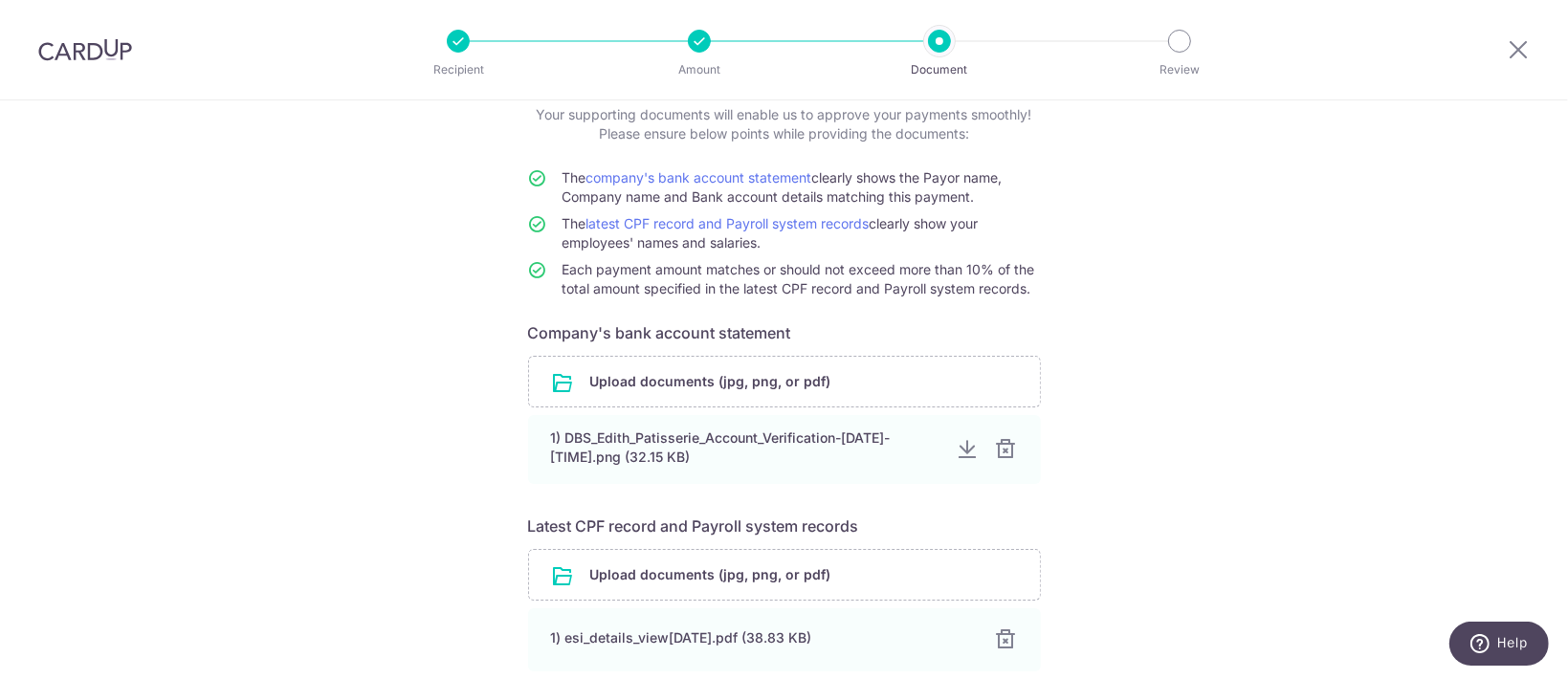 scroll, scrollTop: 33, scrollLeft: 0, axis: vertical 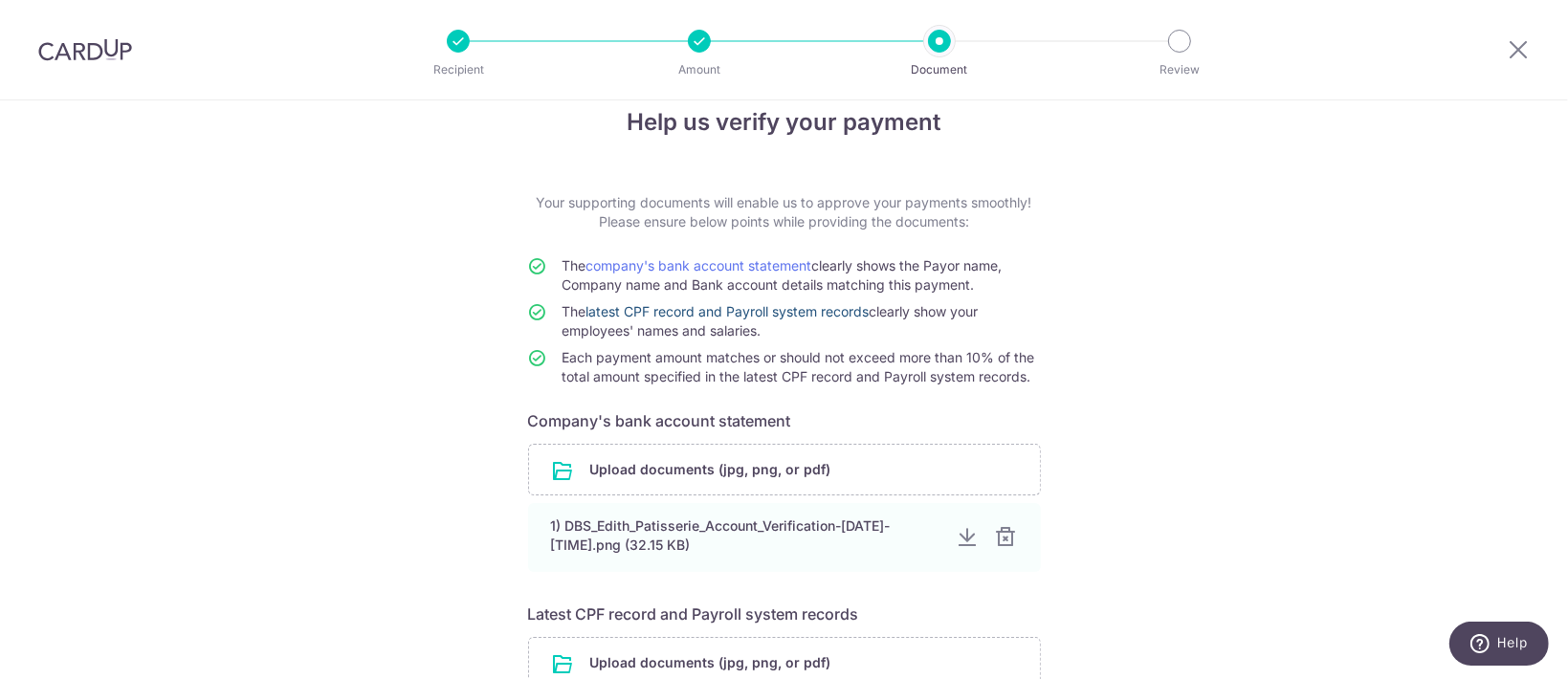click on "latest CPF record and Payroll system records" at bounding box center (728, 311) 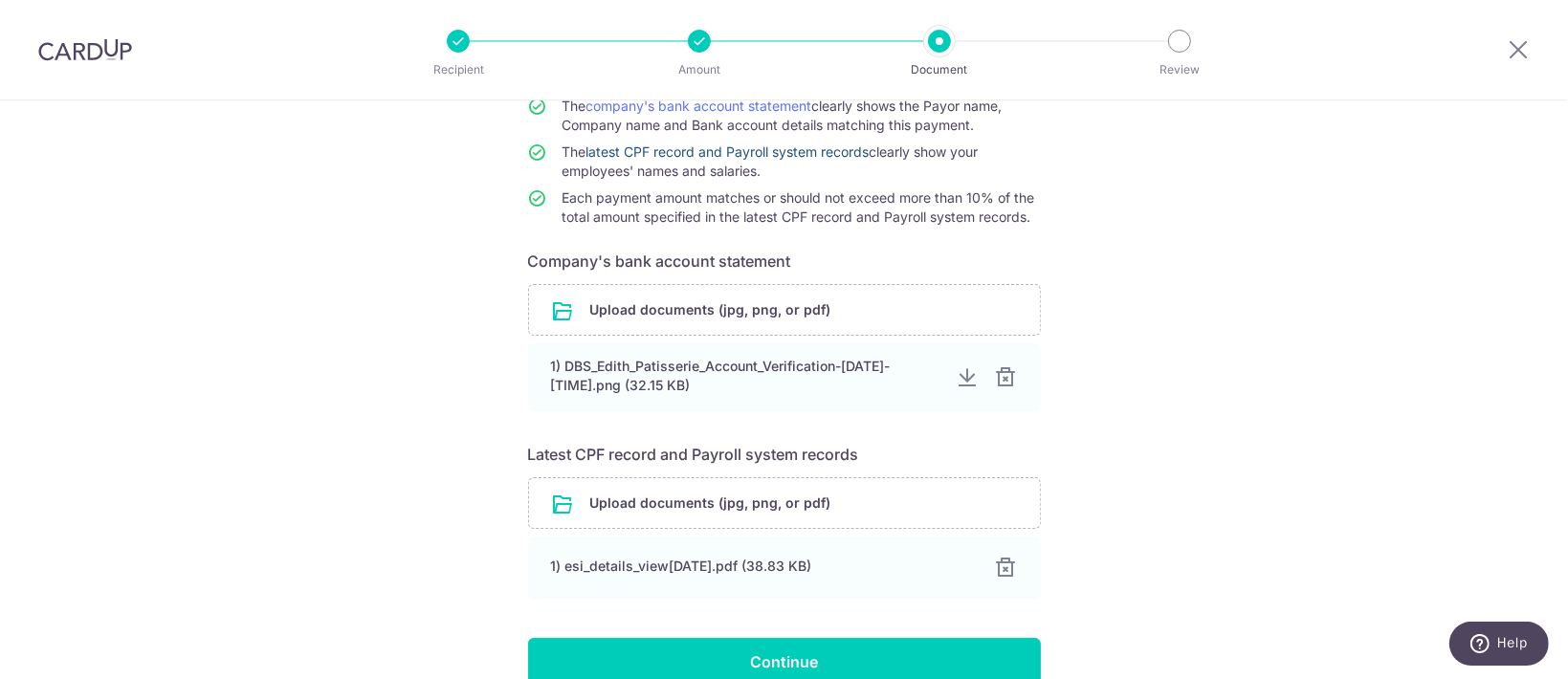 scroll, scrollTop: 161, scrollLeft: 0, axis: vertical 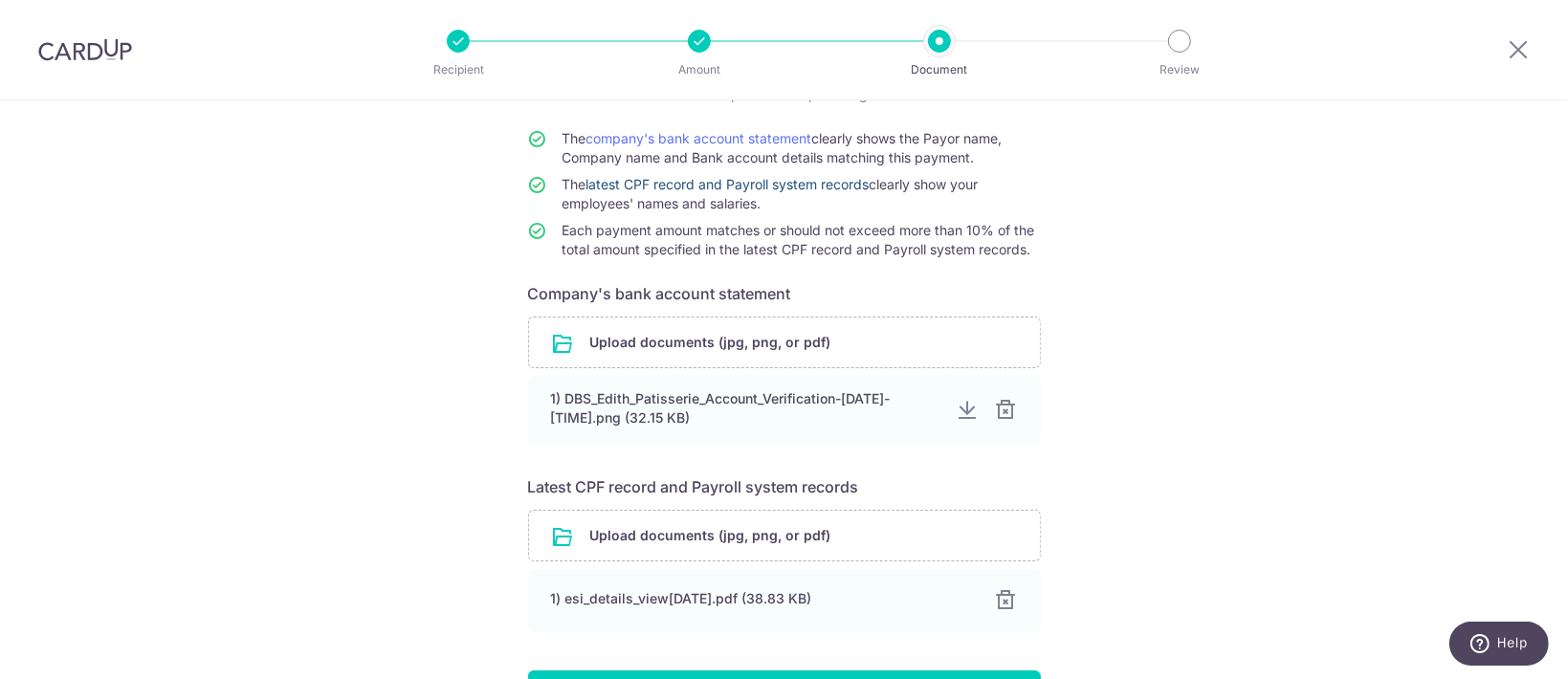 click on "latest CPF record and Payroll system records" at bounding box center (728, 184) 